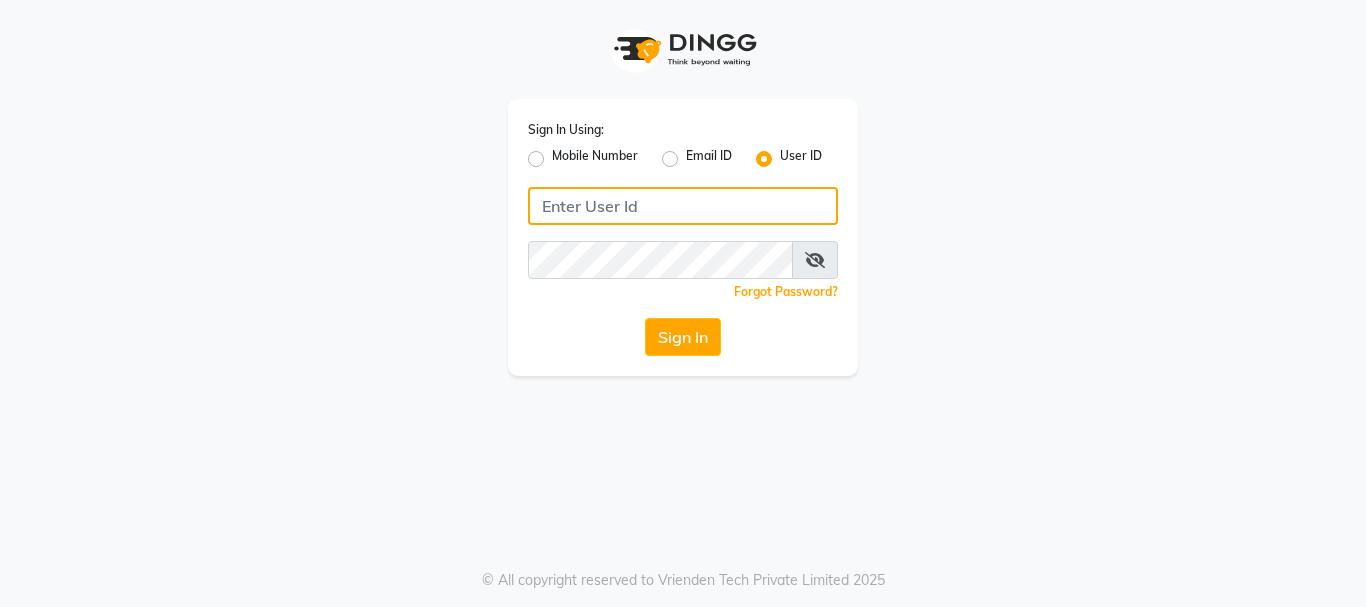 type on "8755001716" 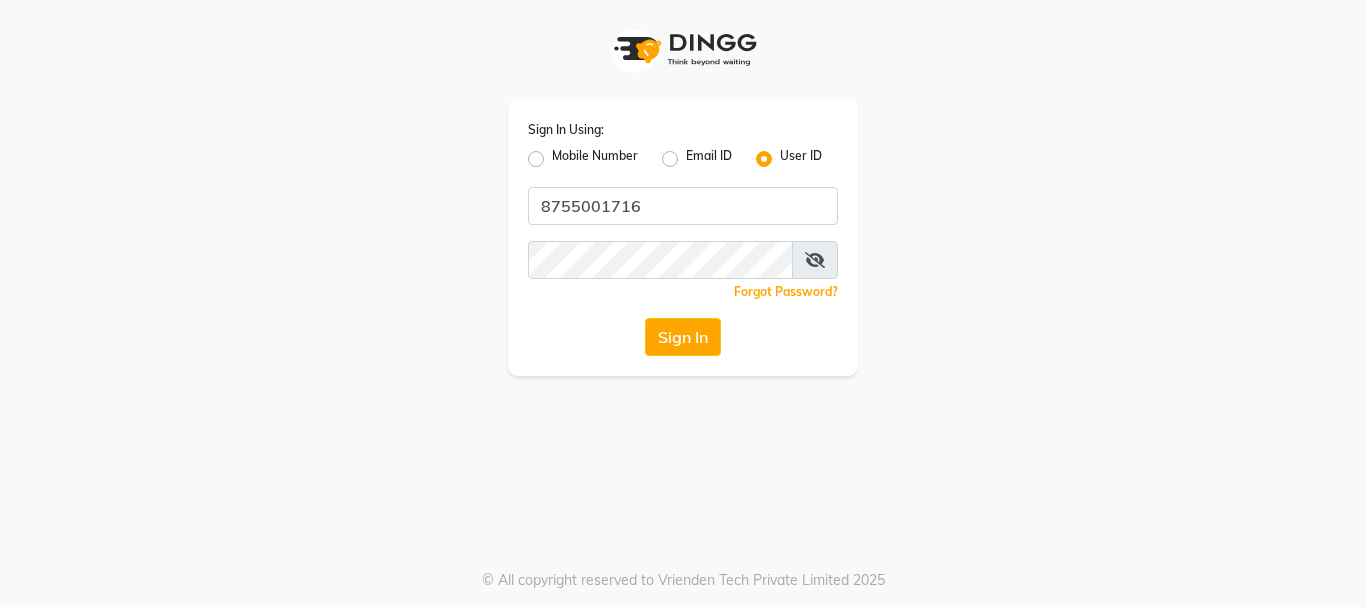click on "Mobile Number" 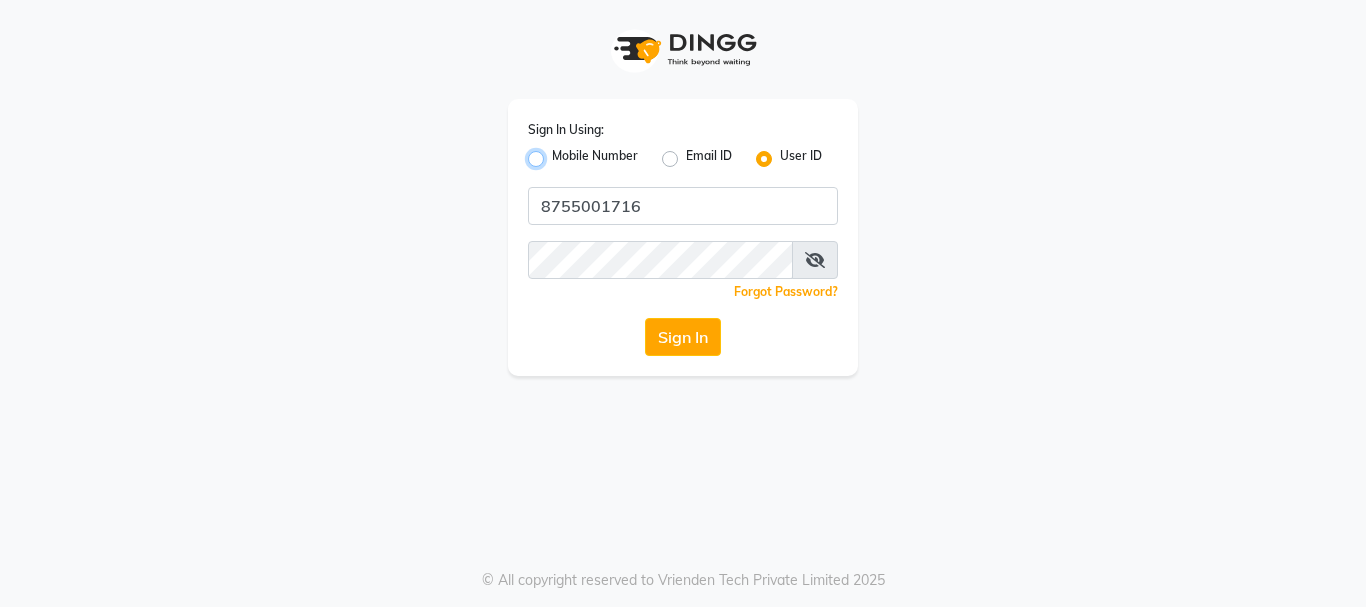 click on "Mobile Number" at bounding box center (558, 153) 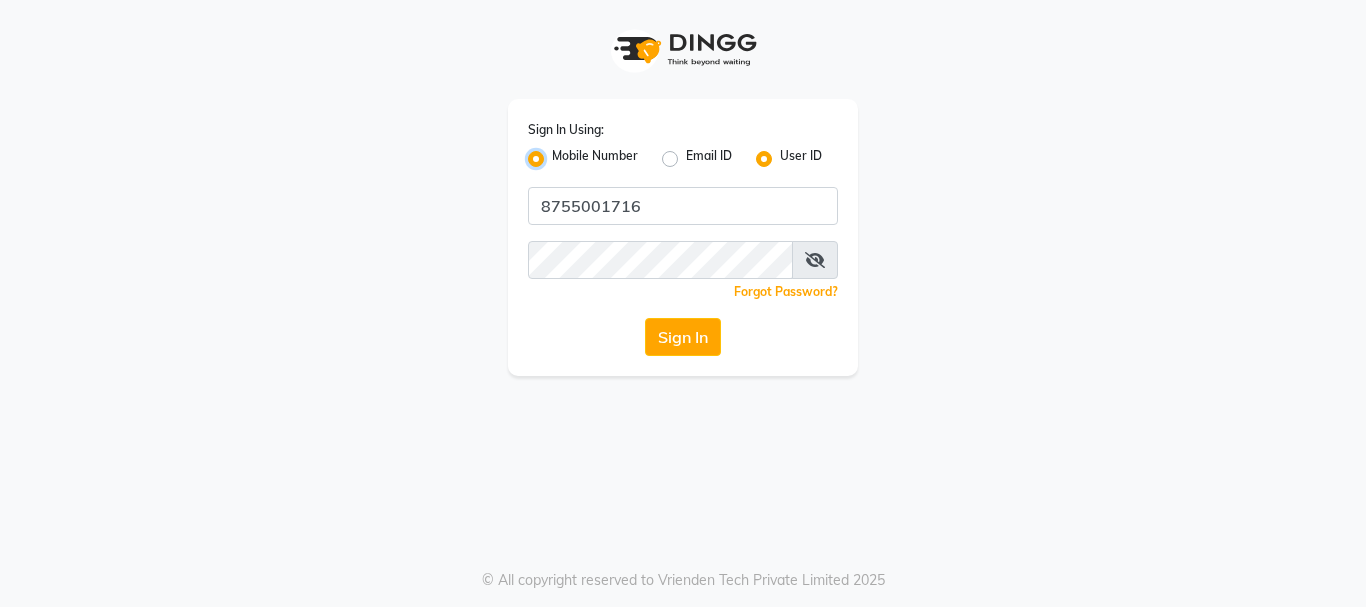 radio on "false" 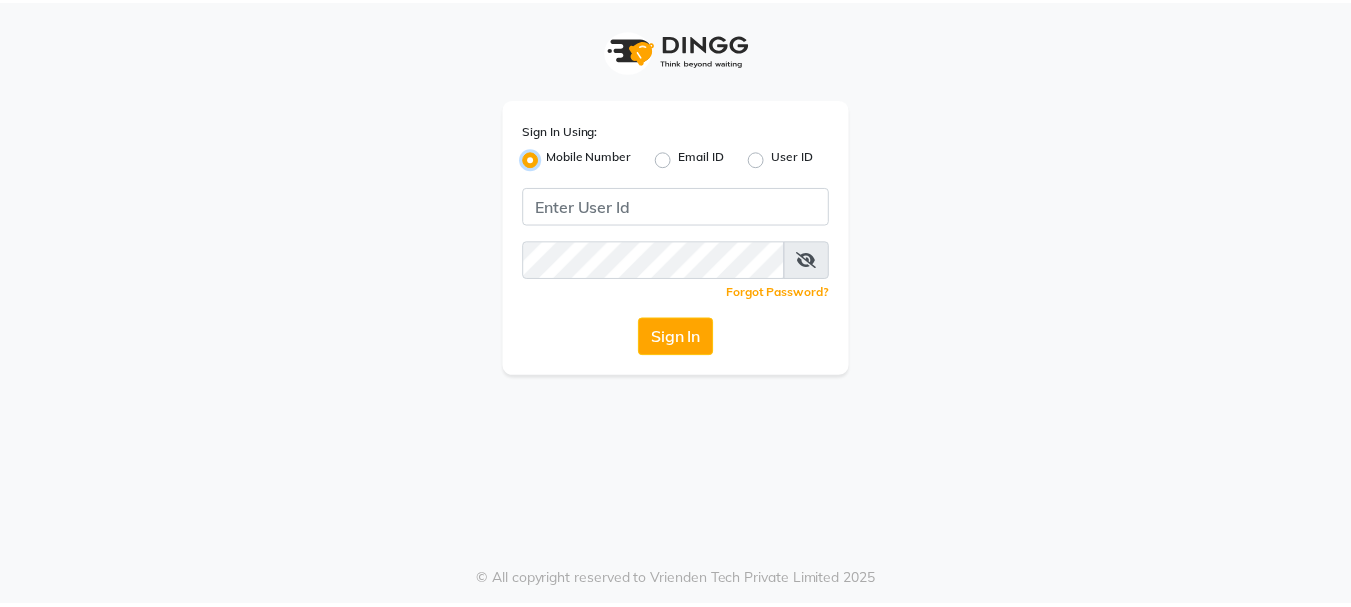 scroll, scrollTop: 0, scrollLeft: 0, axis: both 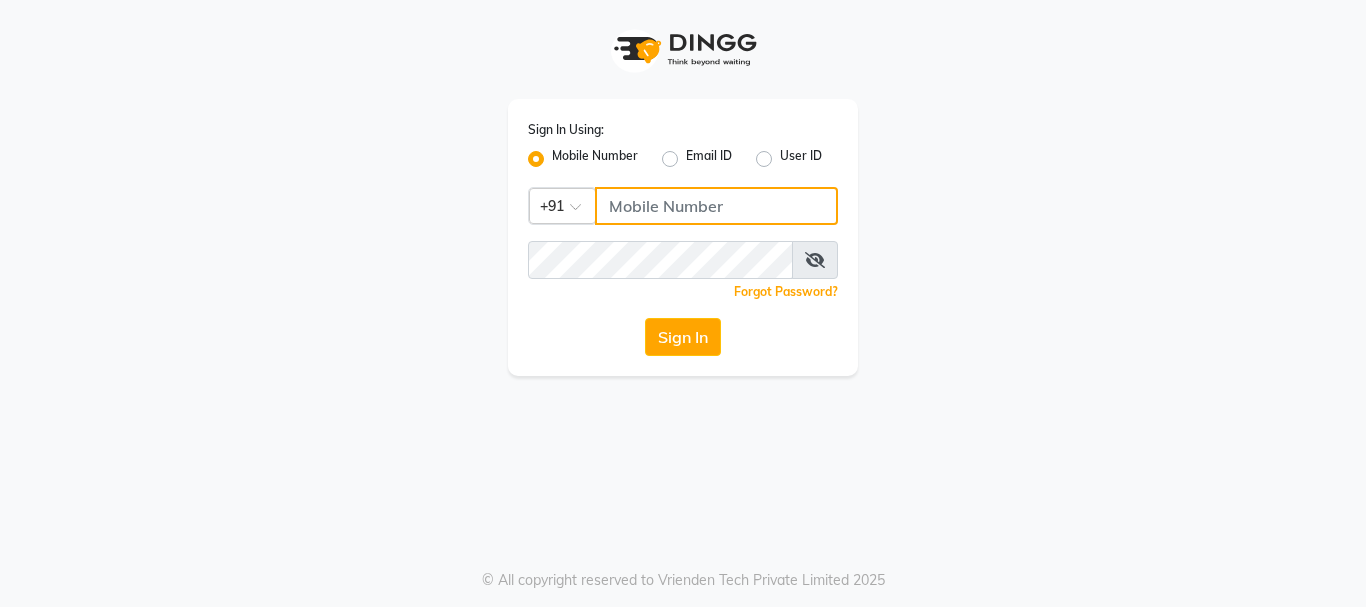 click 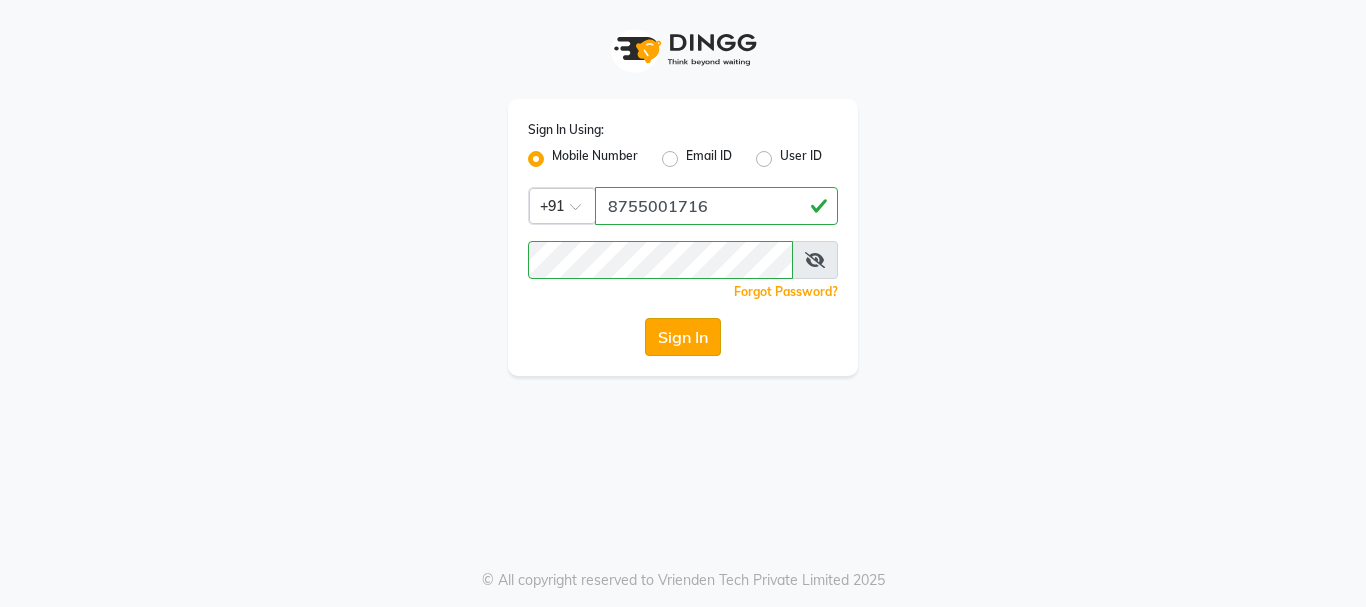 click on "Sign In" 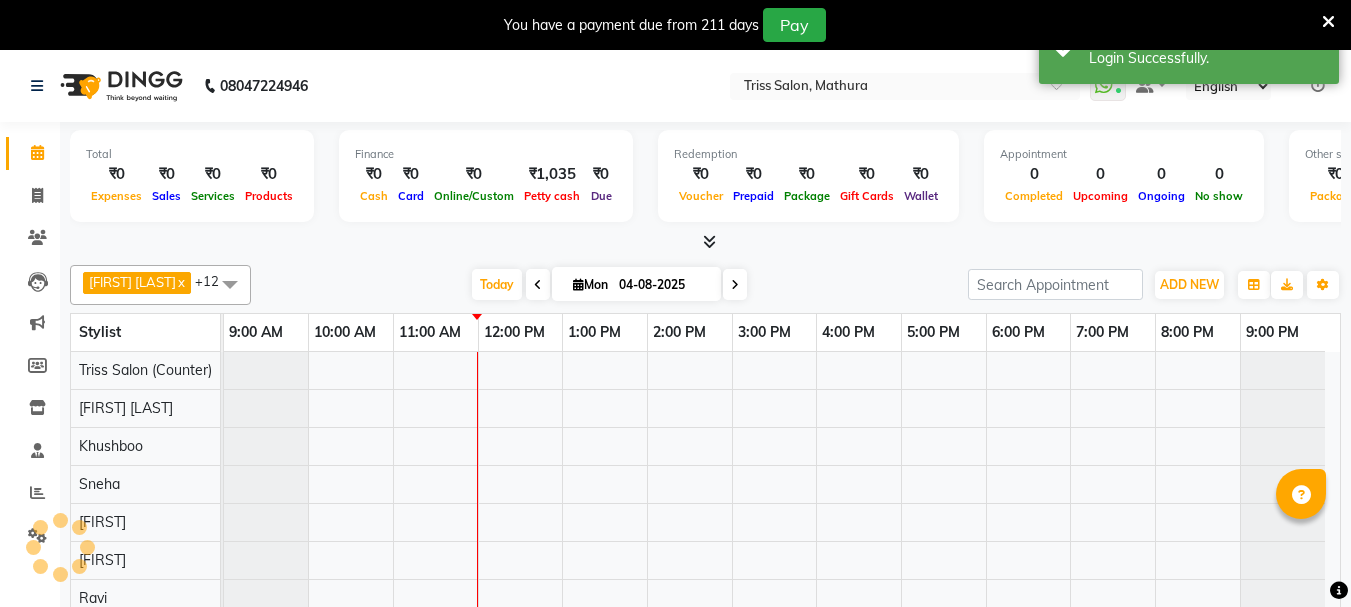 select on "en" 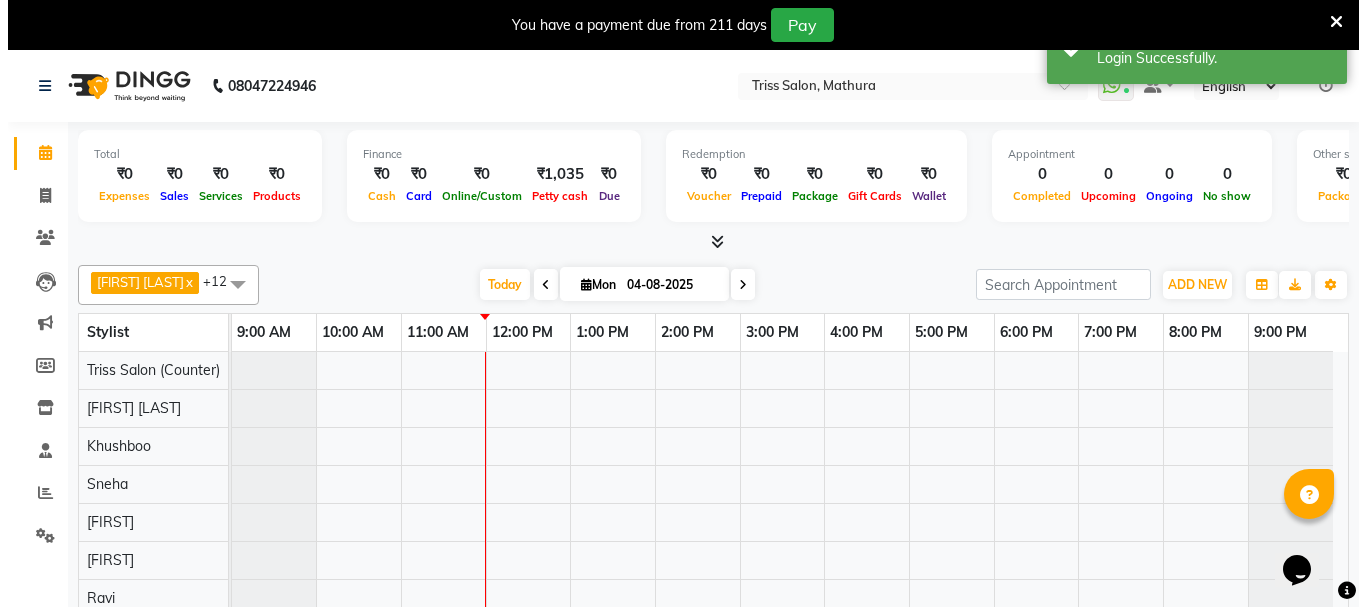 scroll, scrollTop: 0, scrollLeft: 0, axis: both 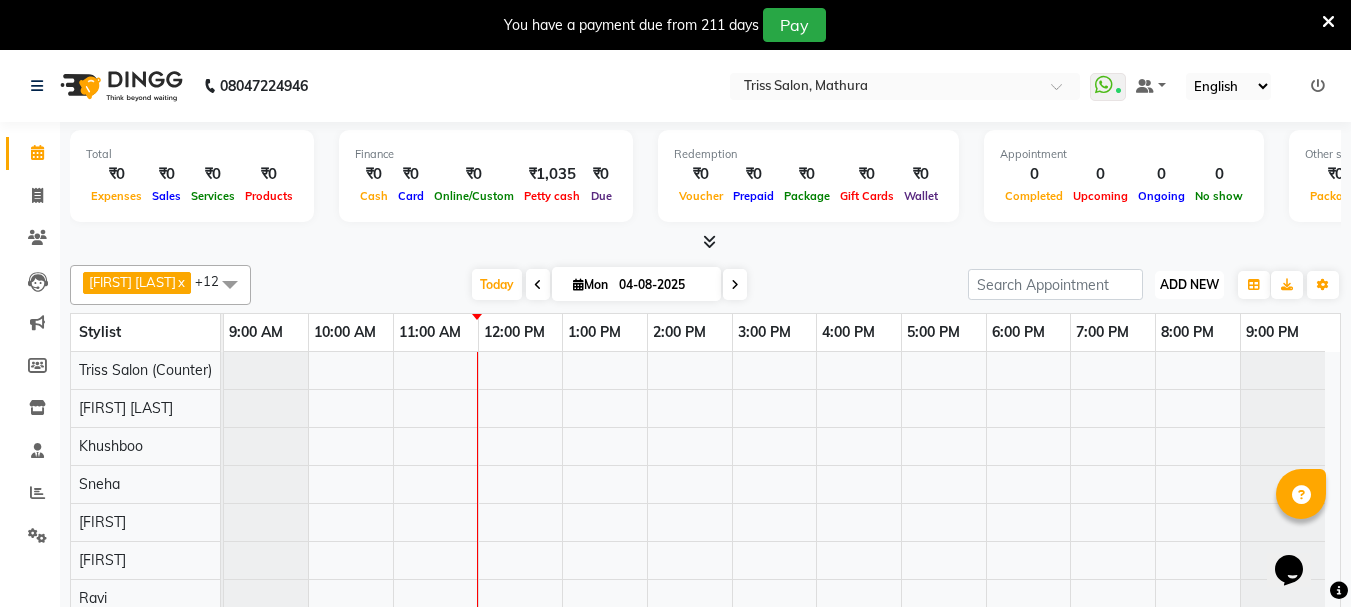 click on "ADD NEW Toggle Dropdown" at bounding box center [1189, 285] 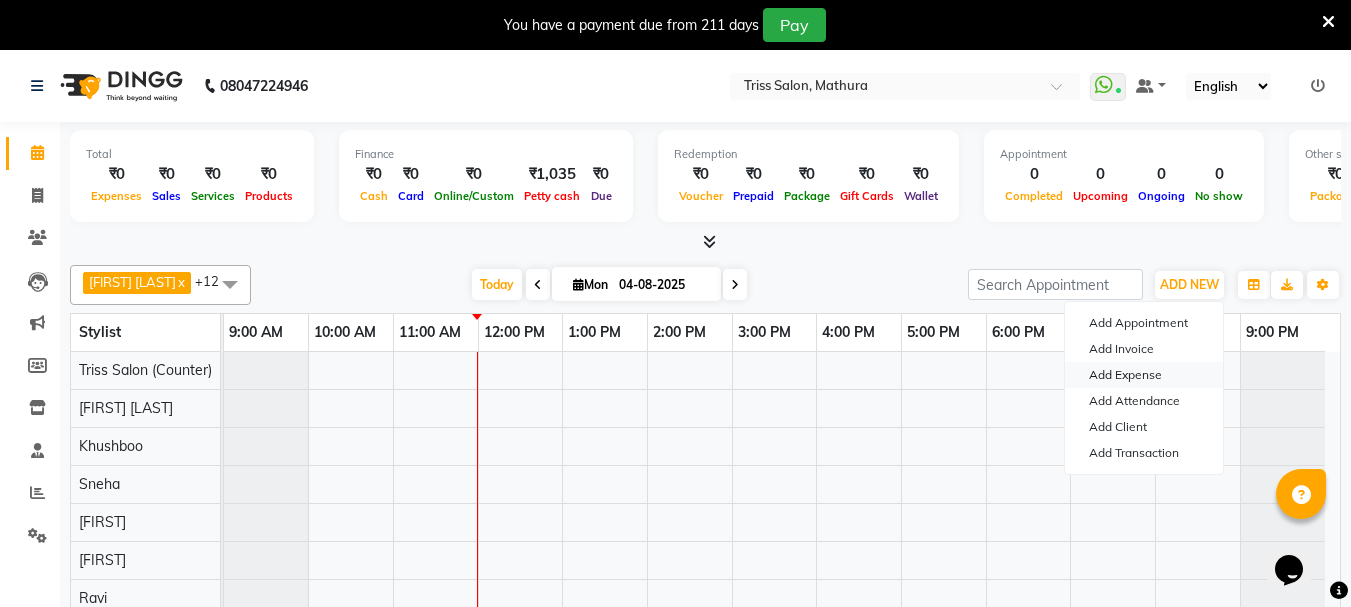 click on "Add Expense" at bounding box center (1144, 375) 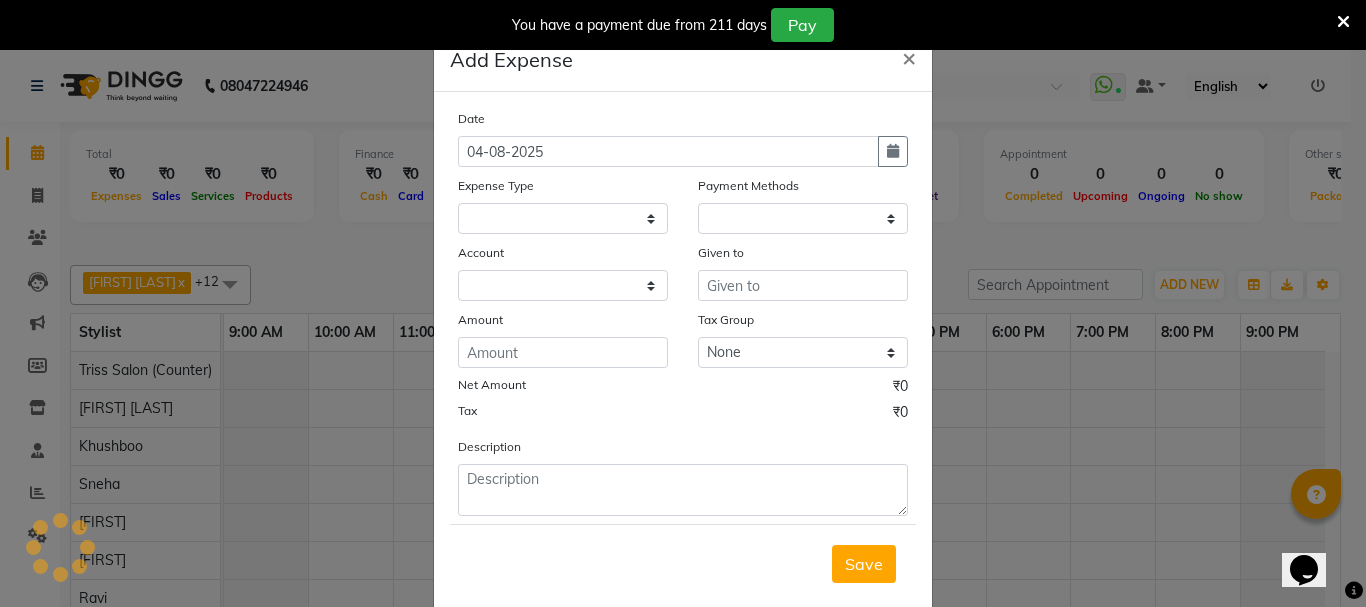 select 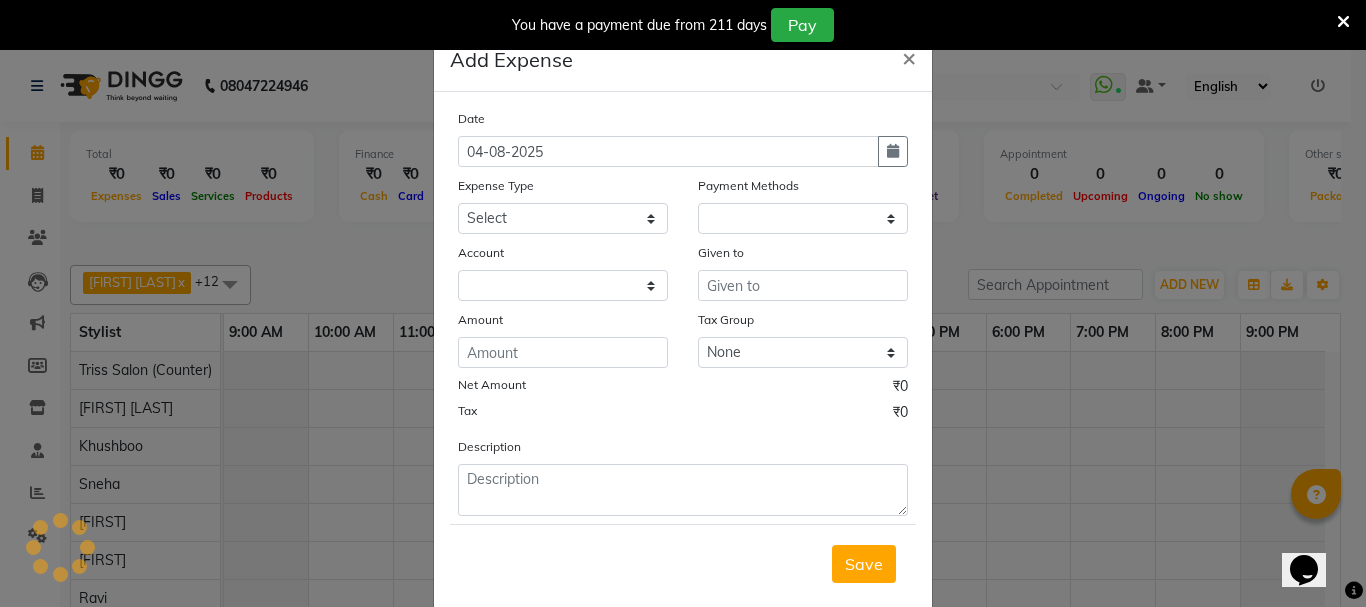 select on "1" 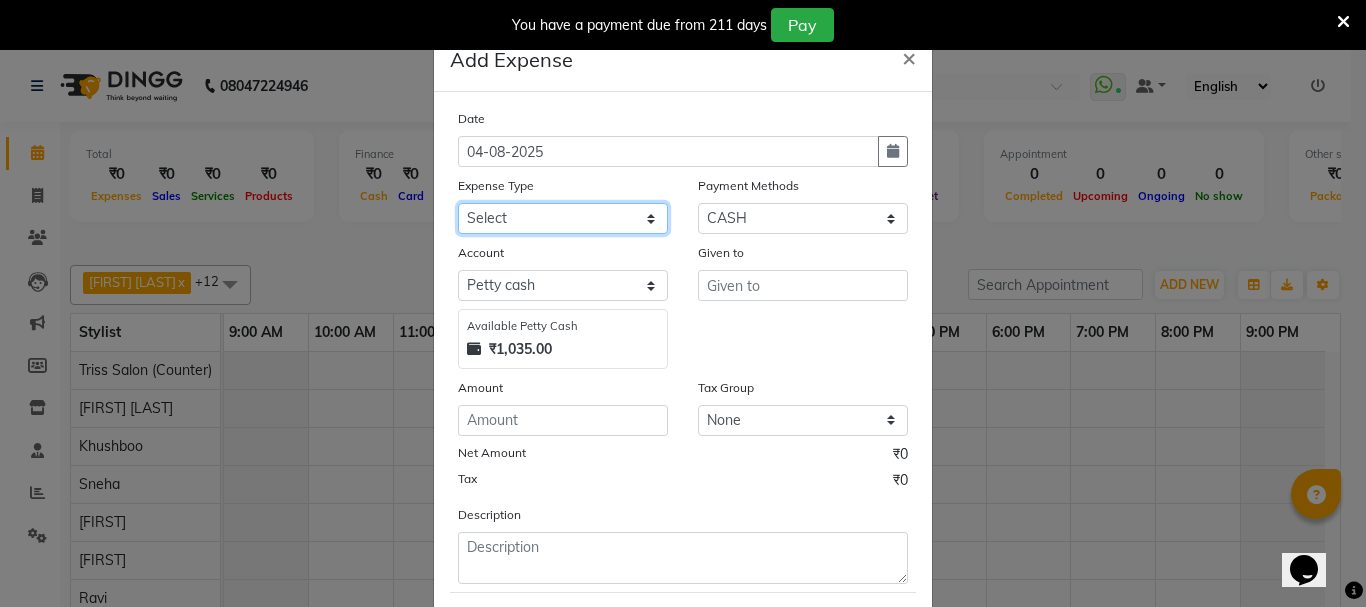 click on "Select Bank Deposit Cash Handover CLIENT TIP TO STAFF Client Welfare Conveyance Diesel Expenses Others Pantry Printing Stationary Repair and Maintenance Staff Advance Salary Staff Incentive Staff Overtime Staff Welfare Stock Purchase" 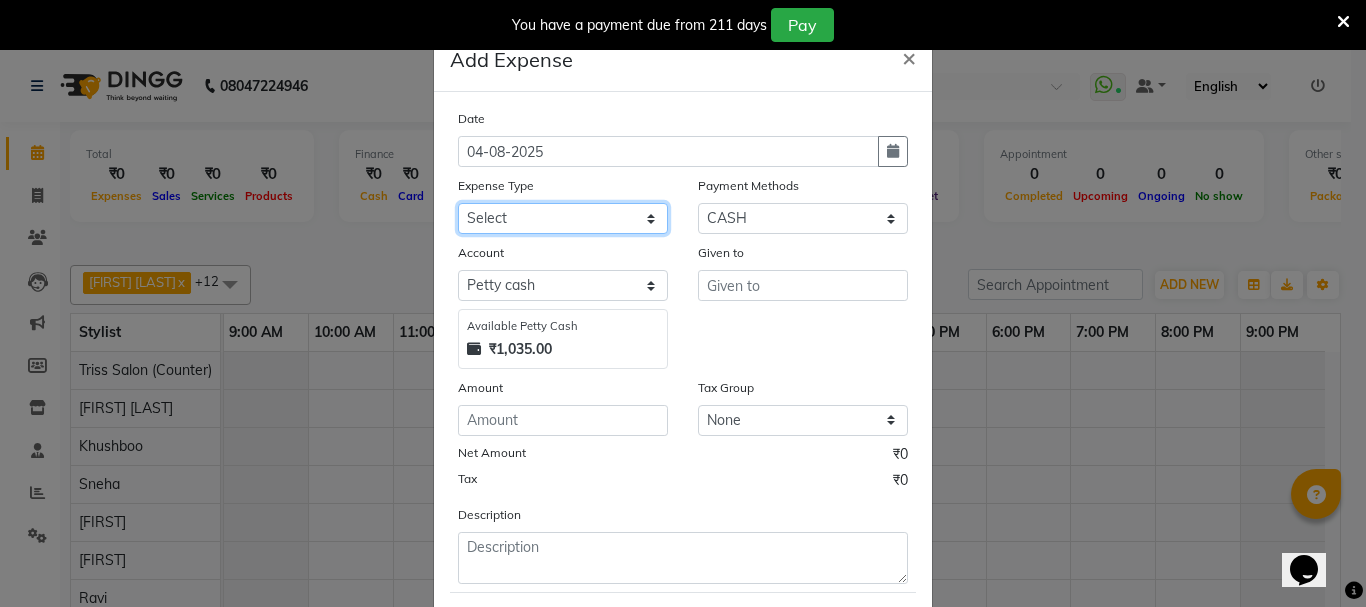 select on "1120" 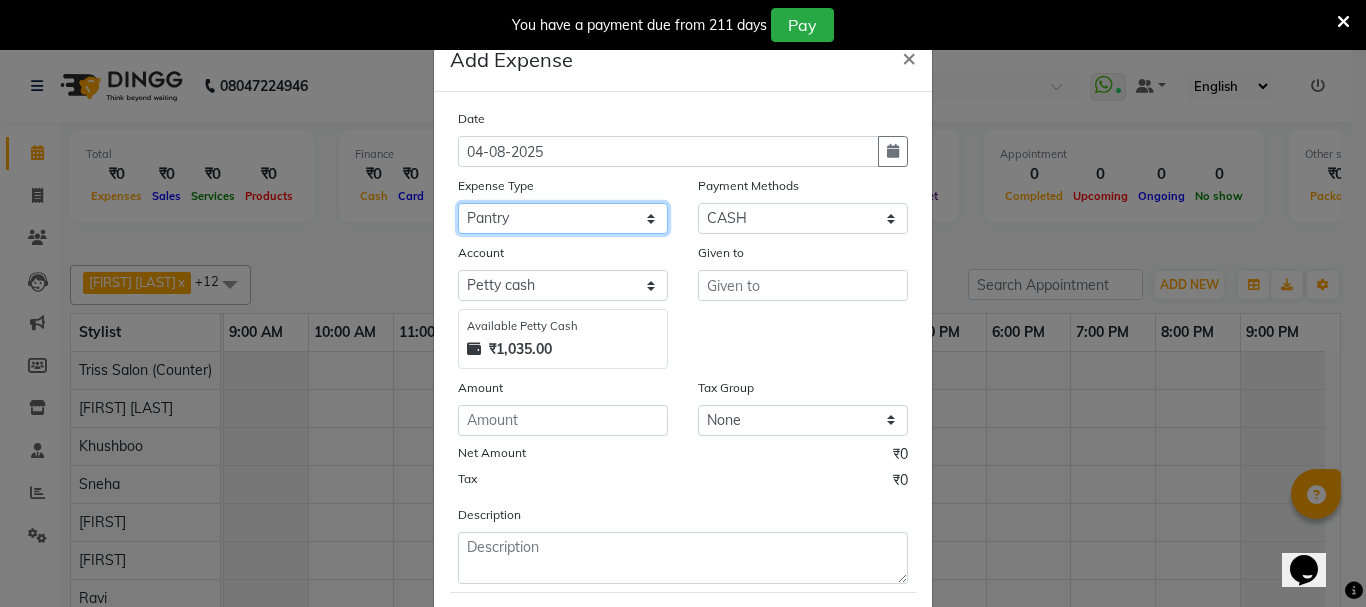 click on "Select Bank Deposit Cash Handover CLIENT TIP TO STAFF Client Welfare Conveyance Diesel Expenses Others Pantry Printing Stationary Repair and Maintenance Staff Advance Salary Staff Incentive Staff Overtime Staff Welfare Stock Purchase" 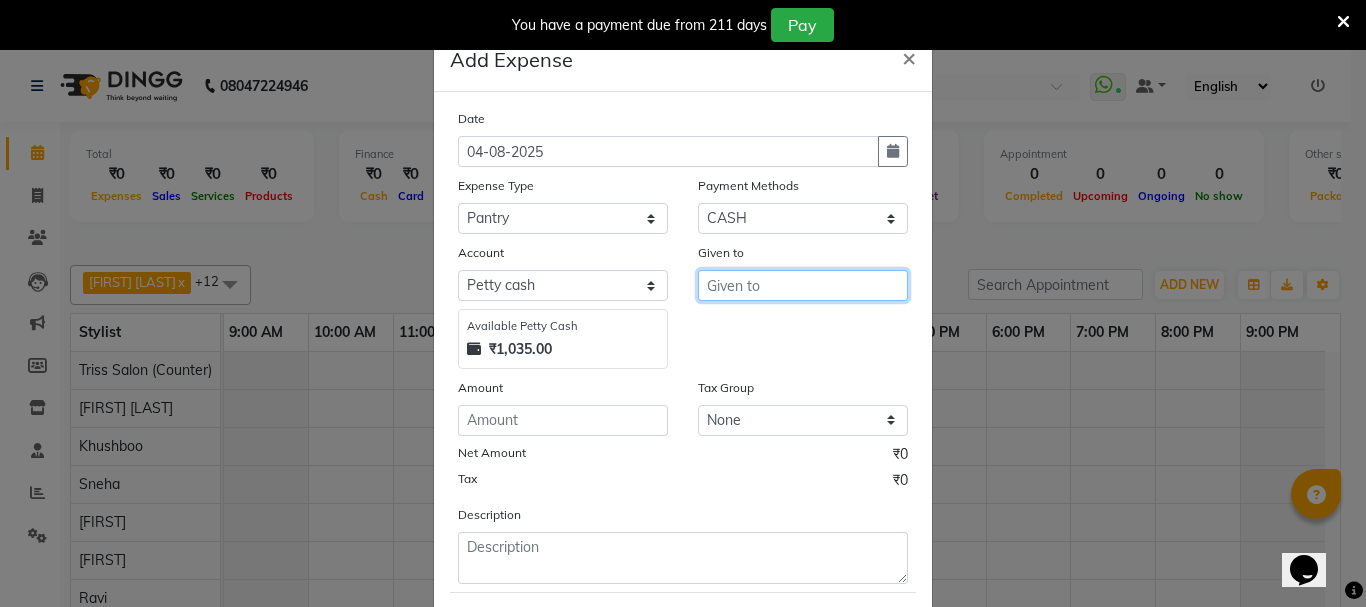 click at bounding box center (803, 285) 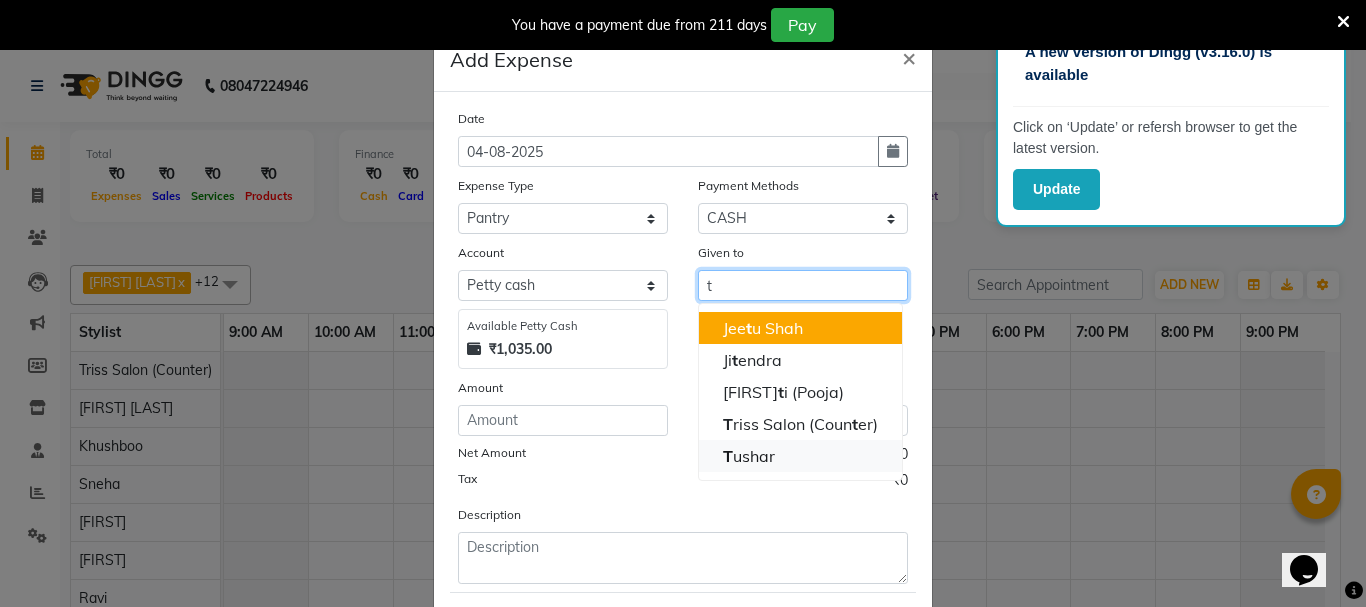 click on "T ushar" at bounding box center [800, 456] 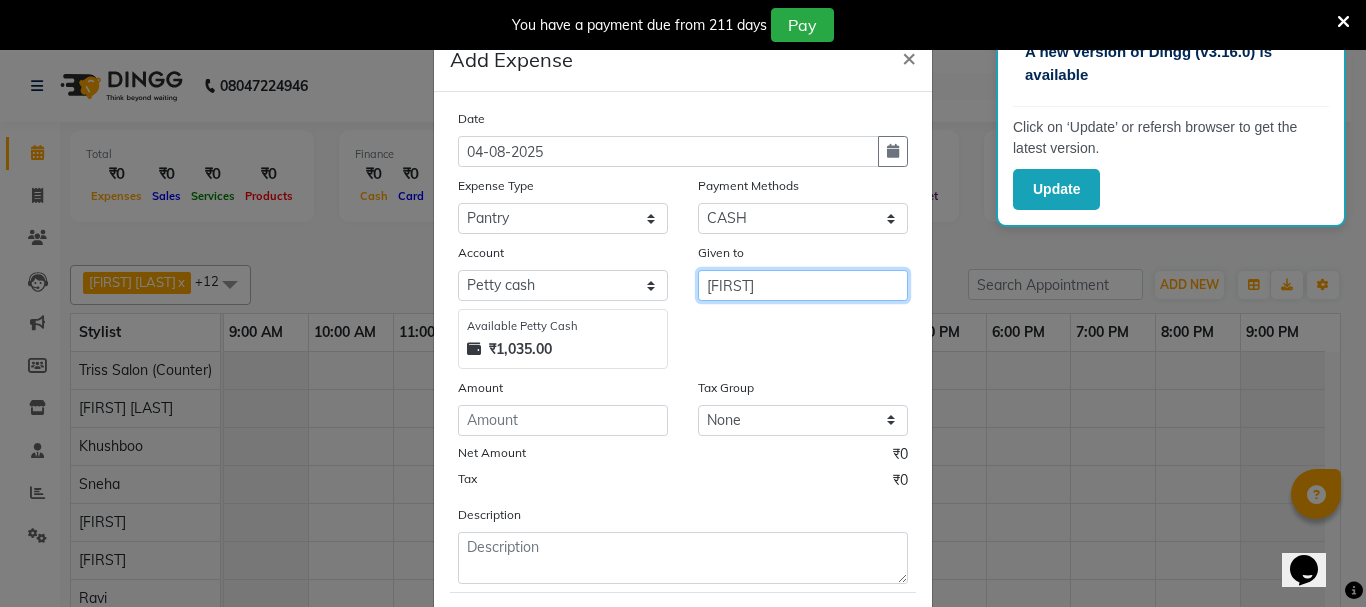 type on "[PERSON]" 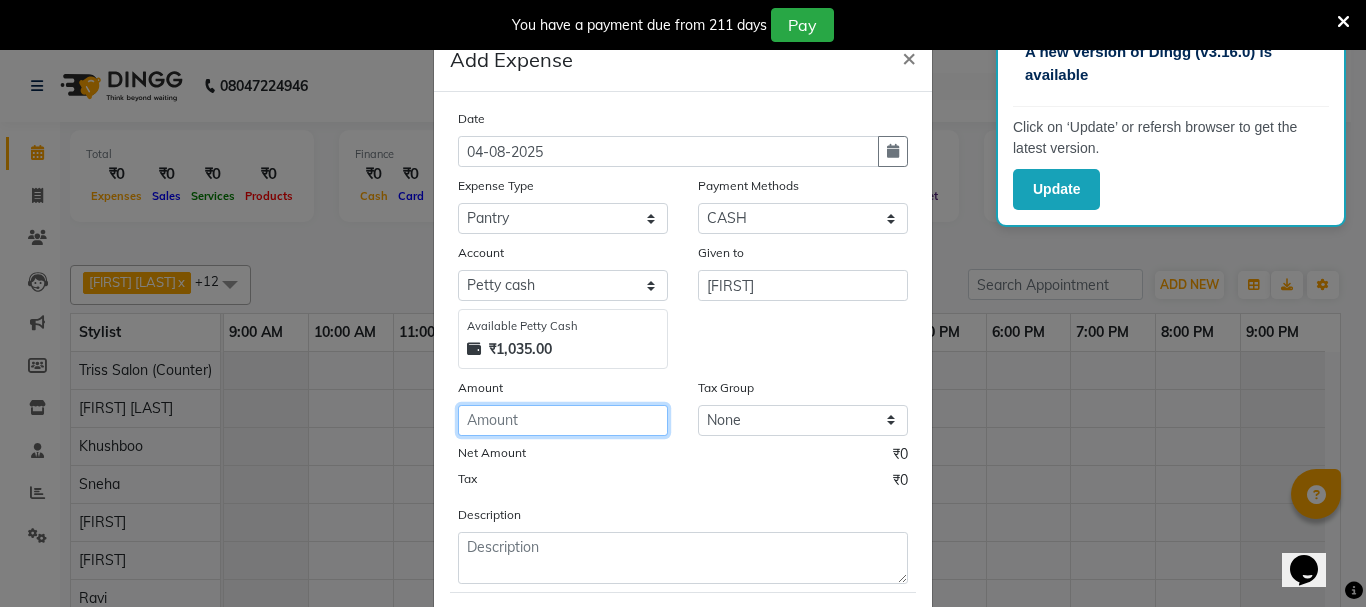 click 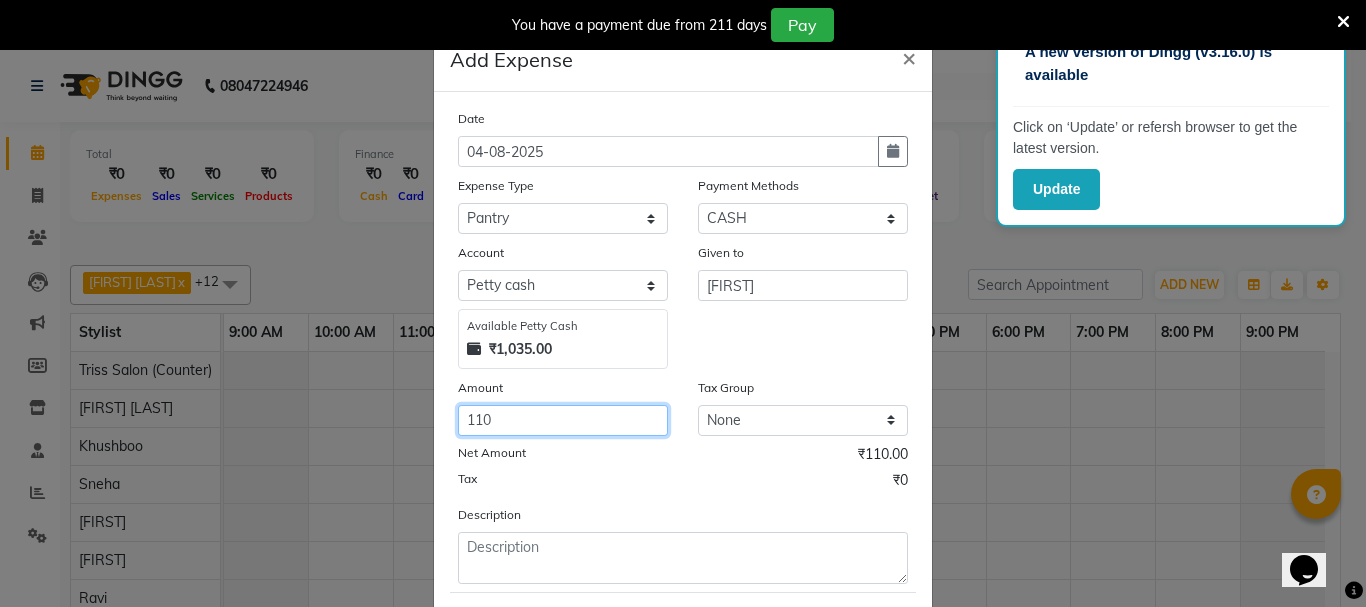 type on "110" 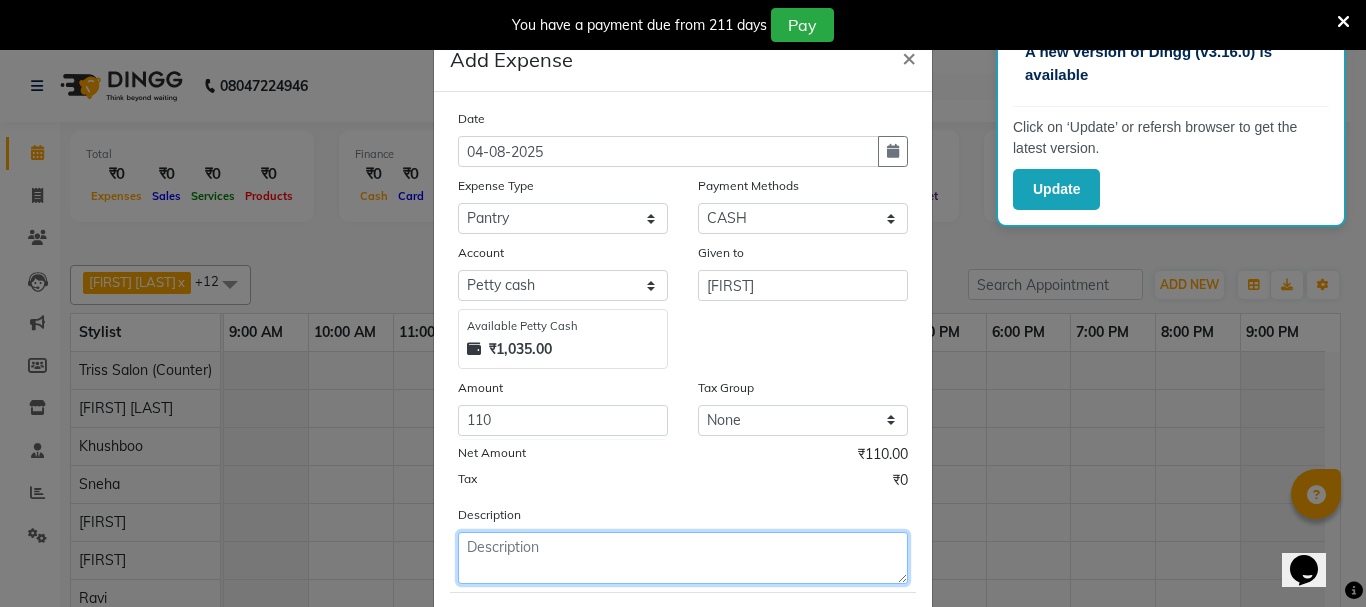 click 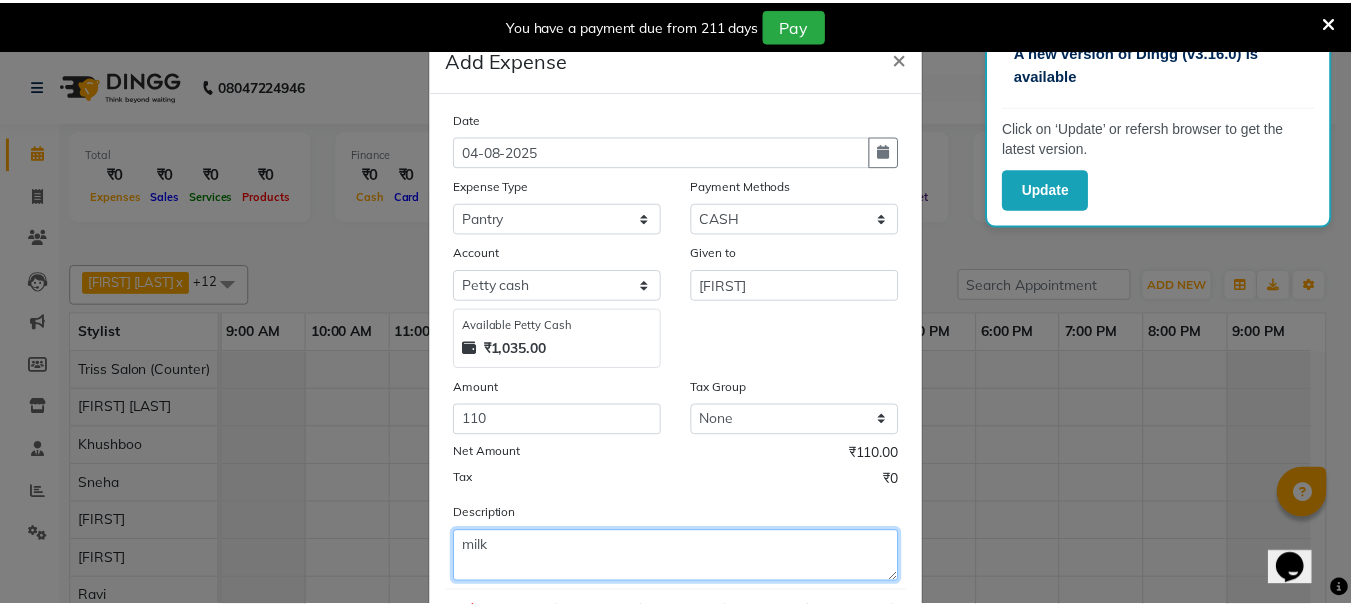 scroll, scrollTop: 109, scrollLeft: 0, axis: vertical 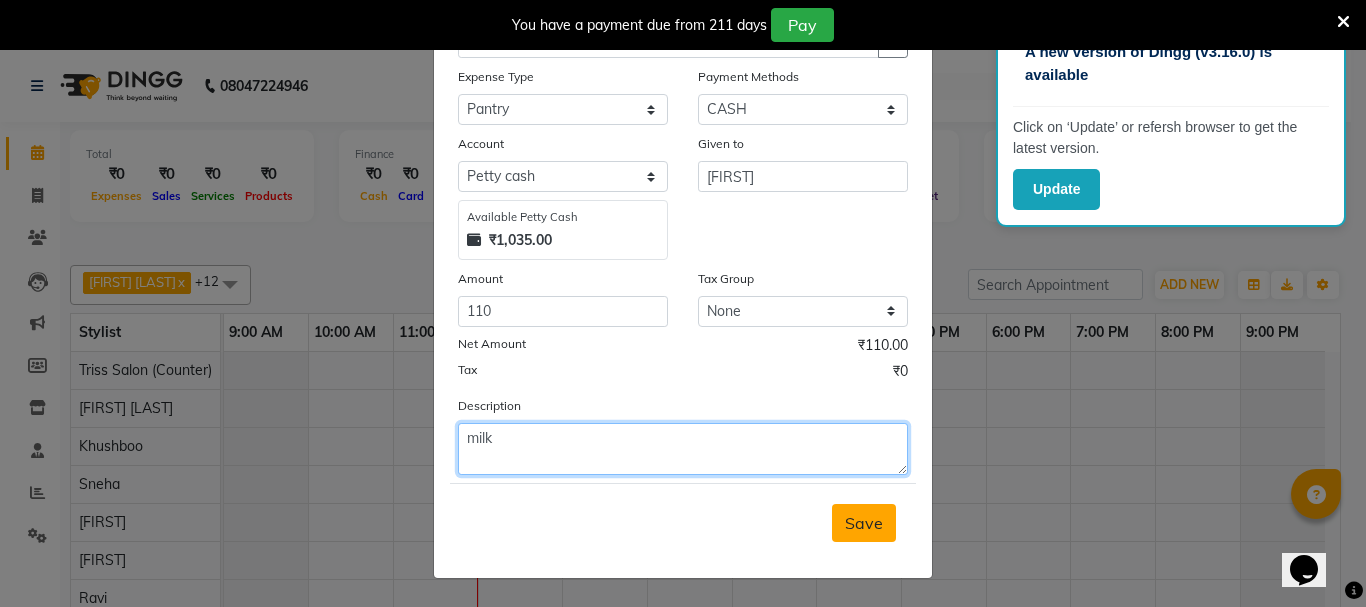 type on "milk" 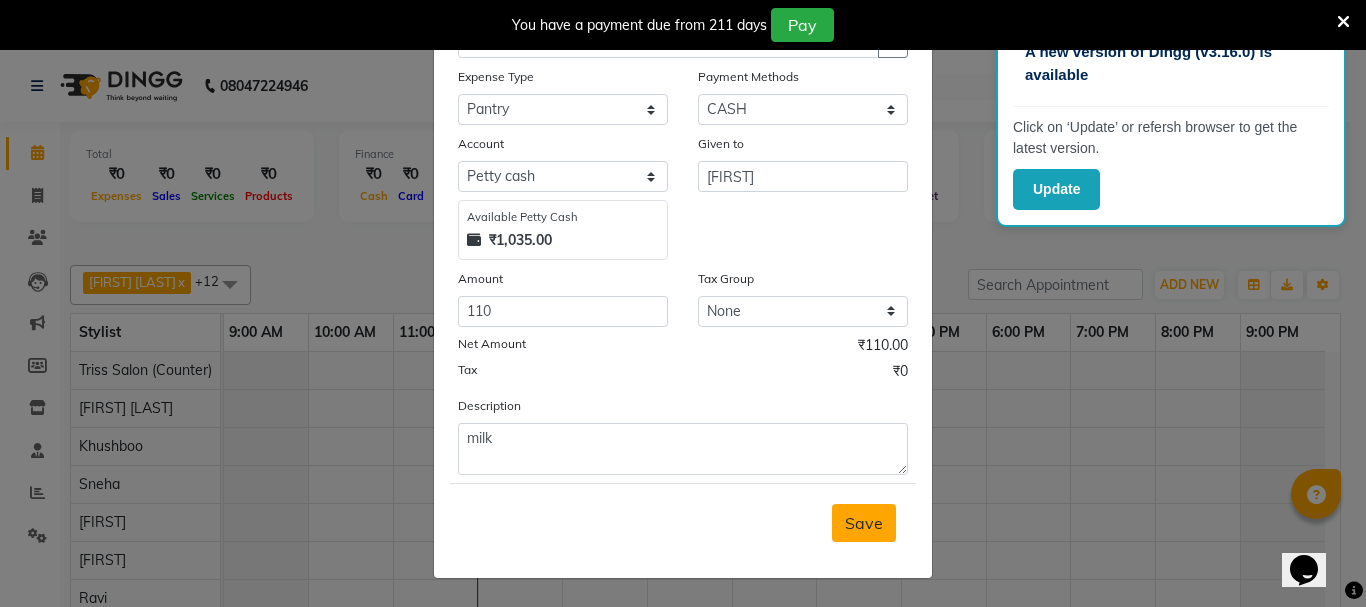 click on "Save" at bounding box center (864, 523) 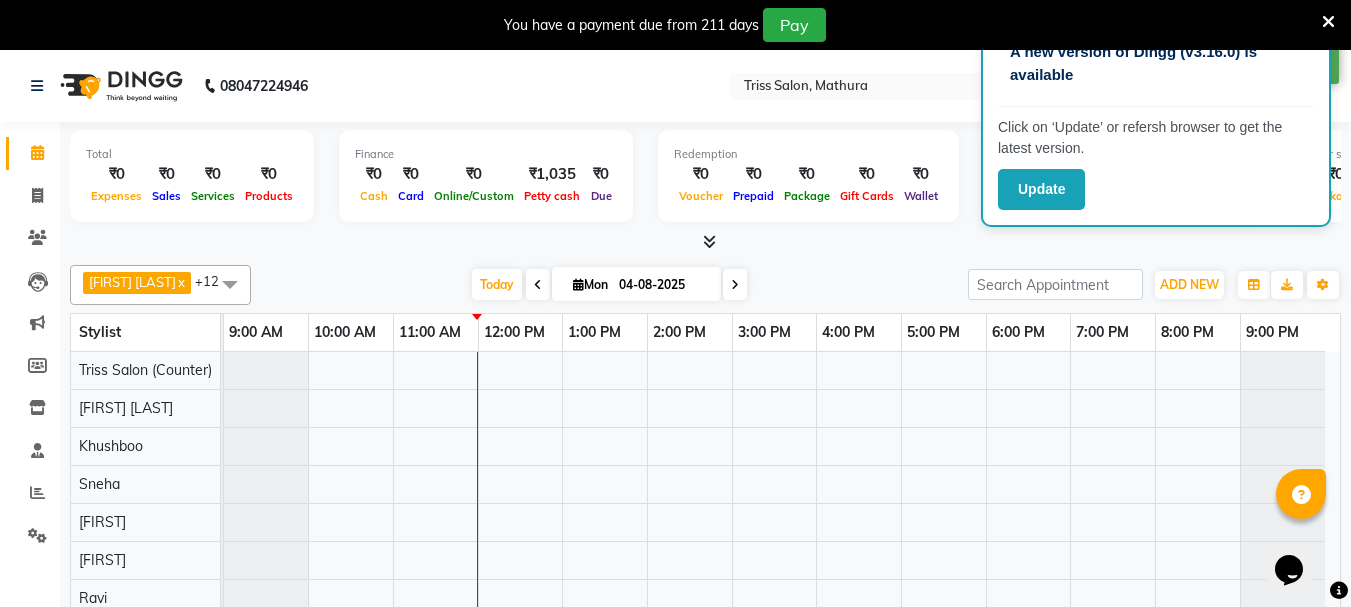 scroll, scrollTop: 1, scrollLeft: 0, axis: vertical 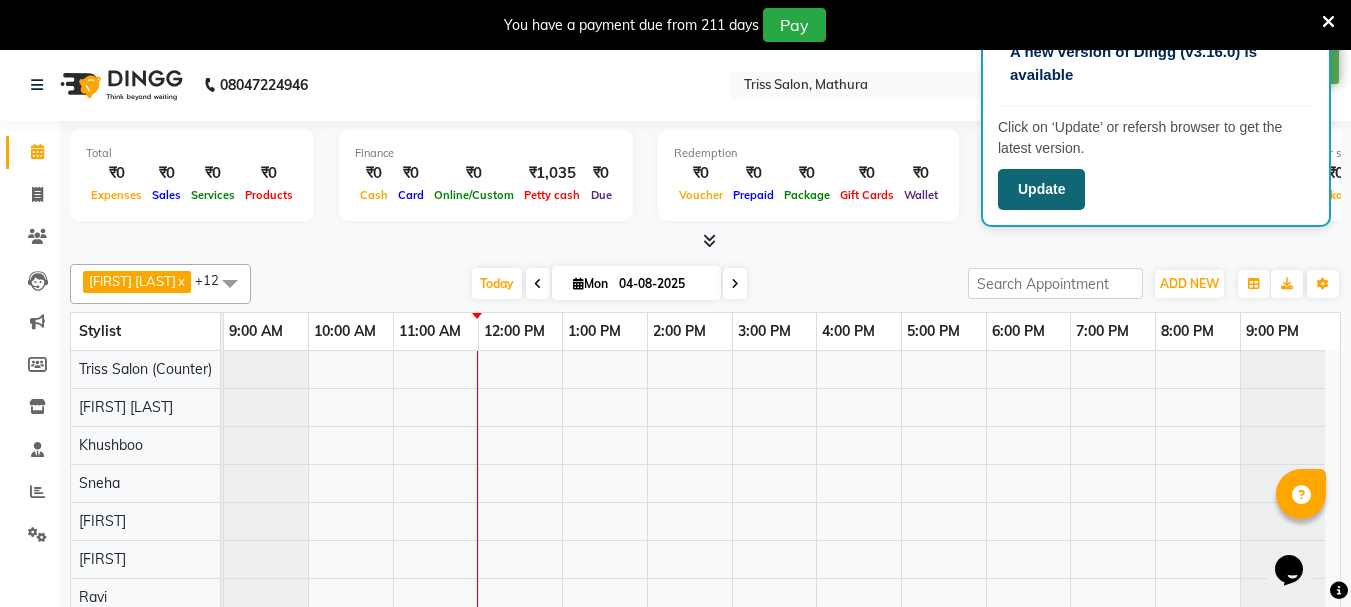 click on "Update" 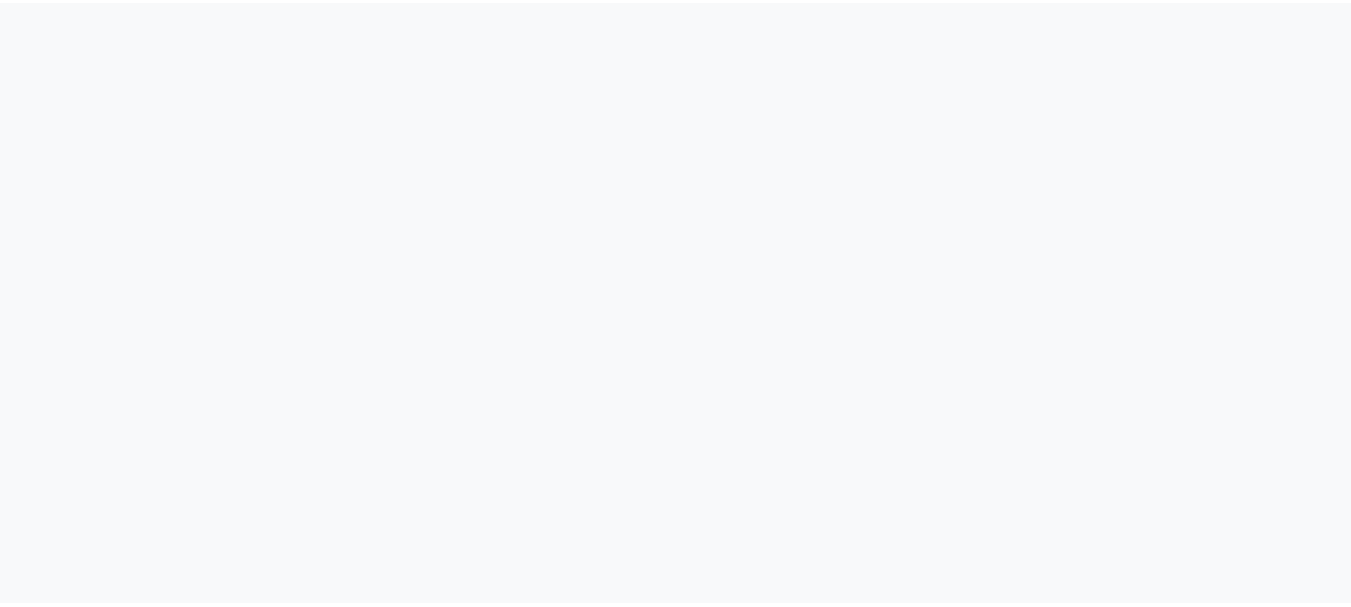 scroll, scrollTop: 0, scrollLeft: 0, axis: both 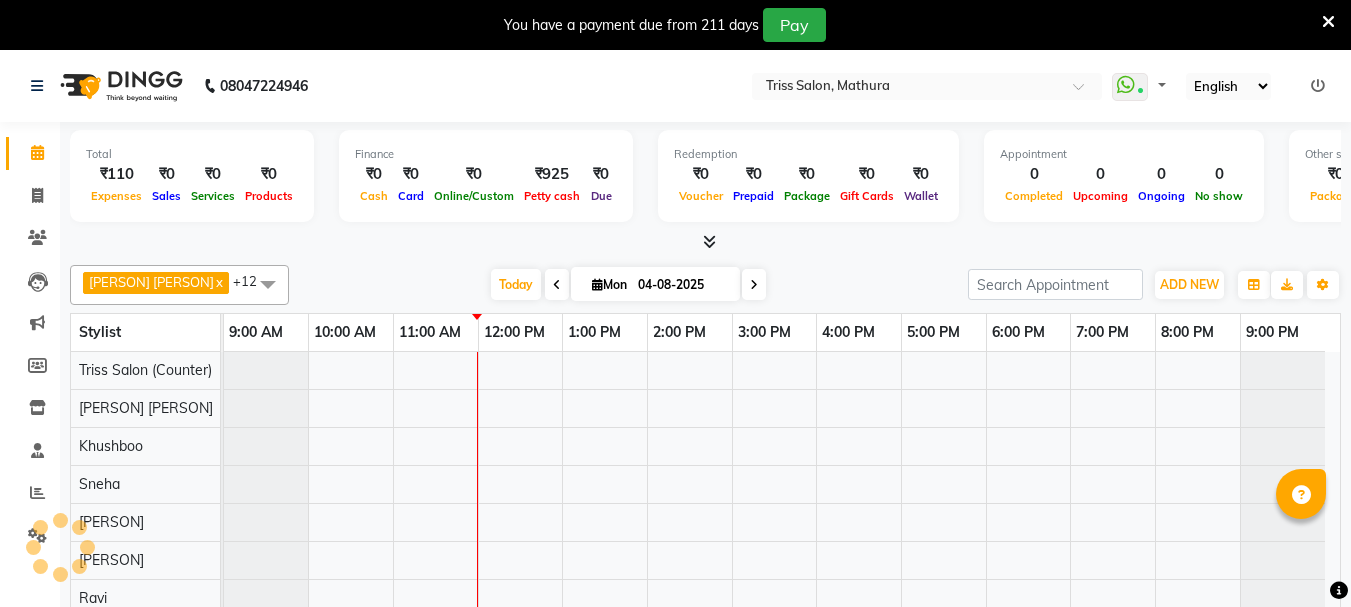 select on "en" 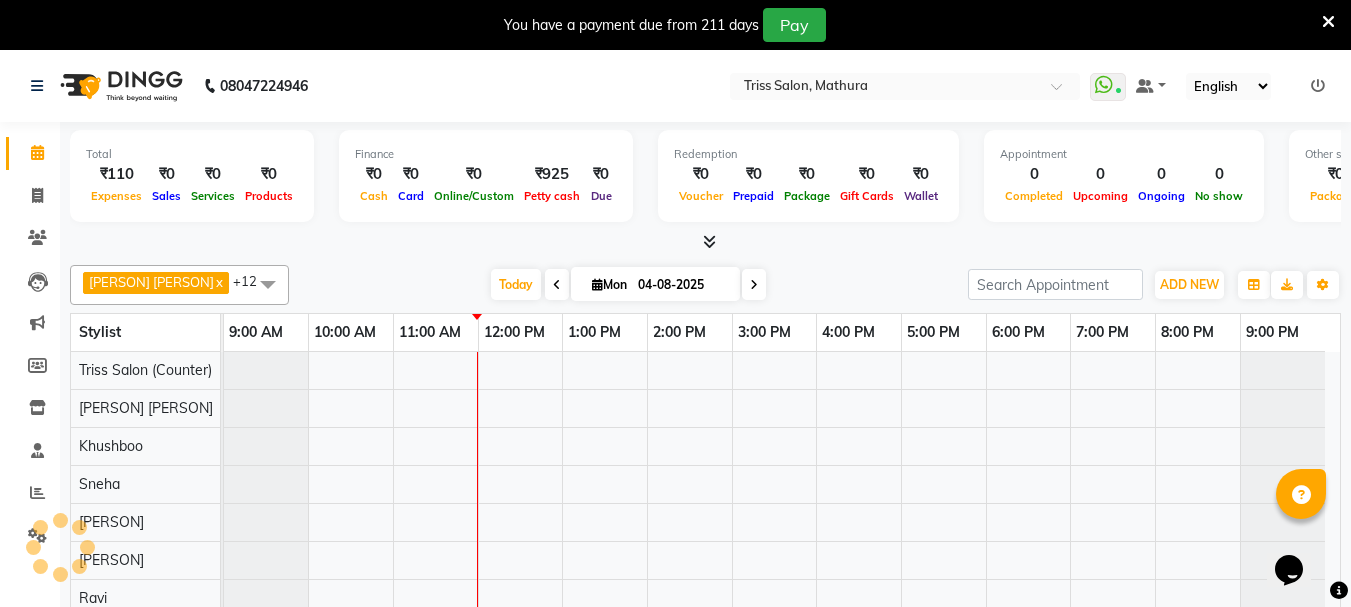 scroll, scrollTop: 0, scrollLeft: 0, axis: both 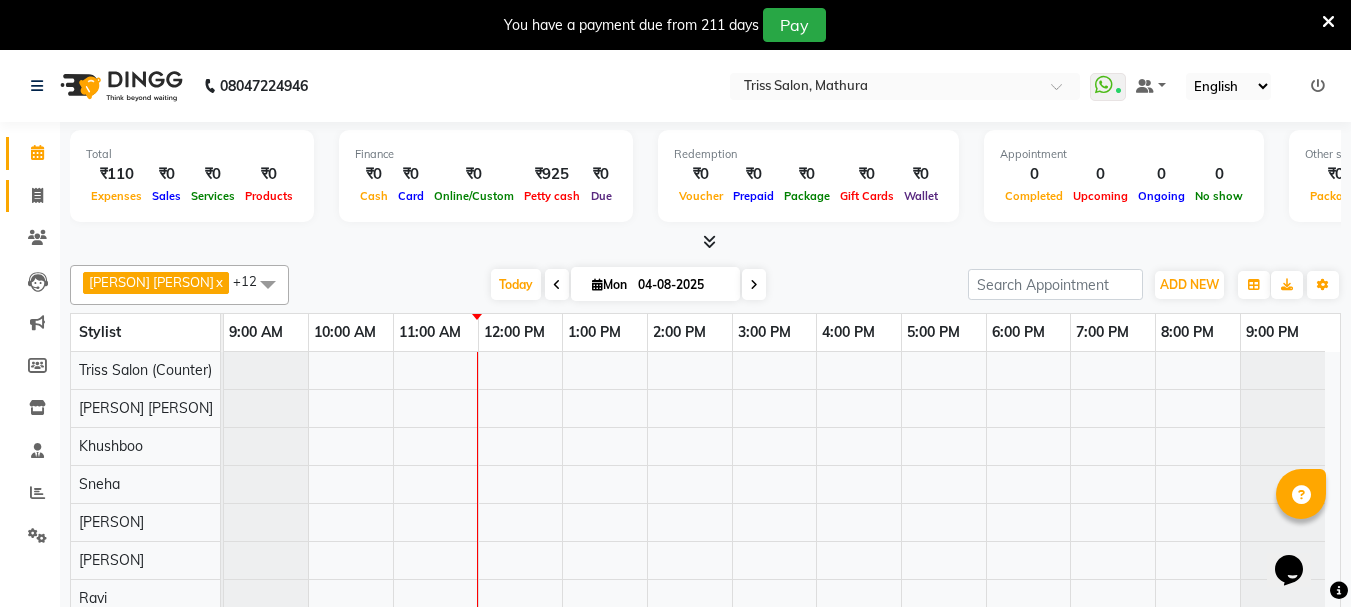 click 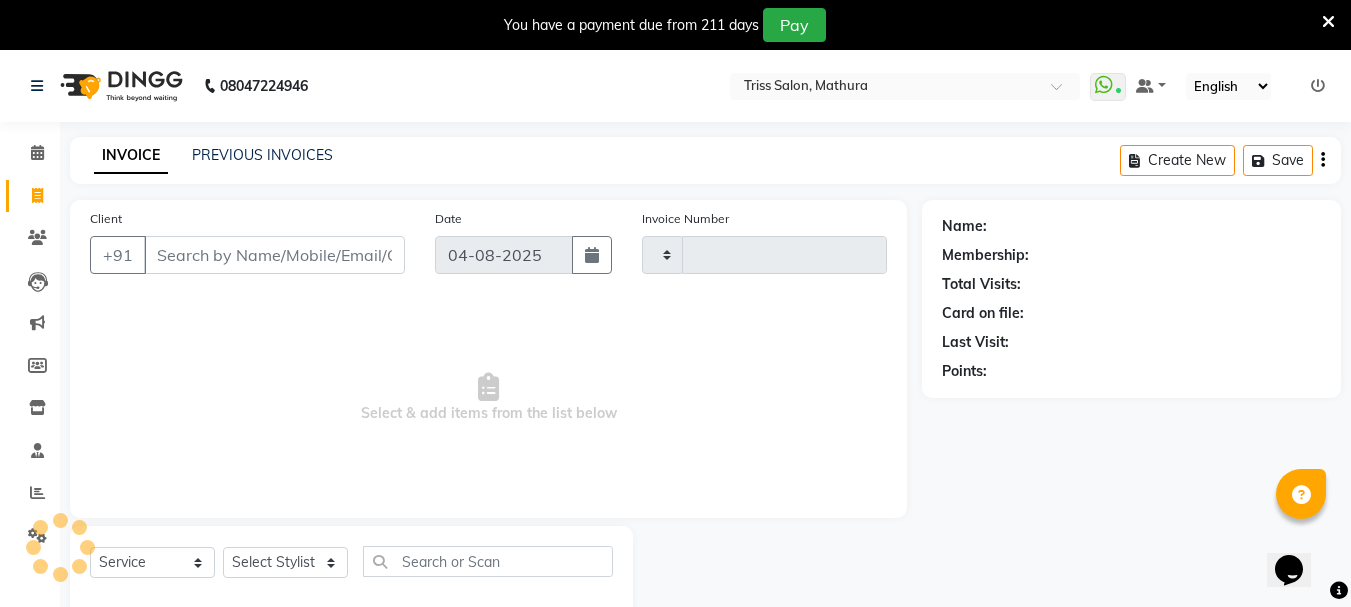 type on "1281" 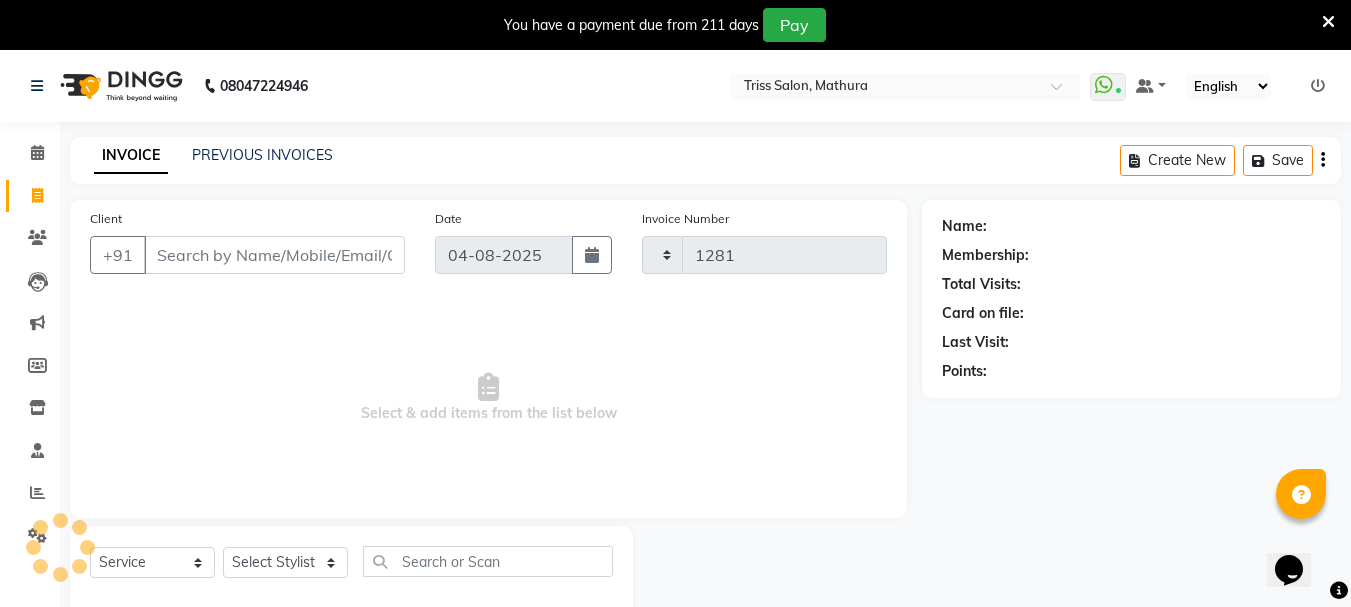 select on "4304" 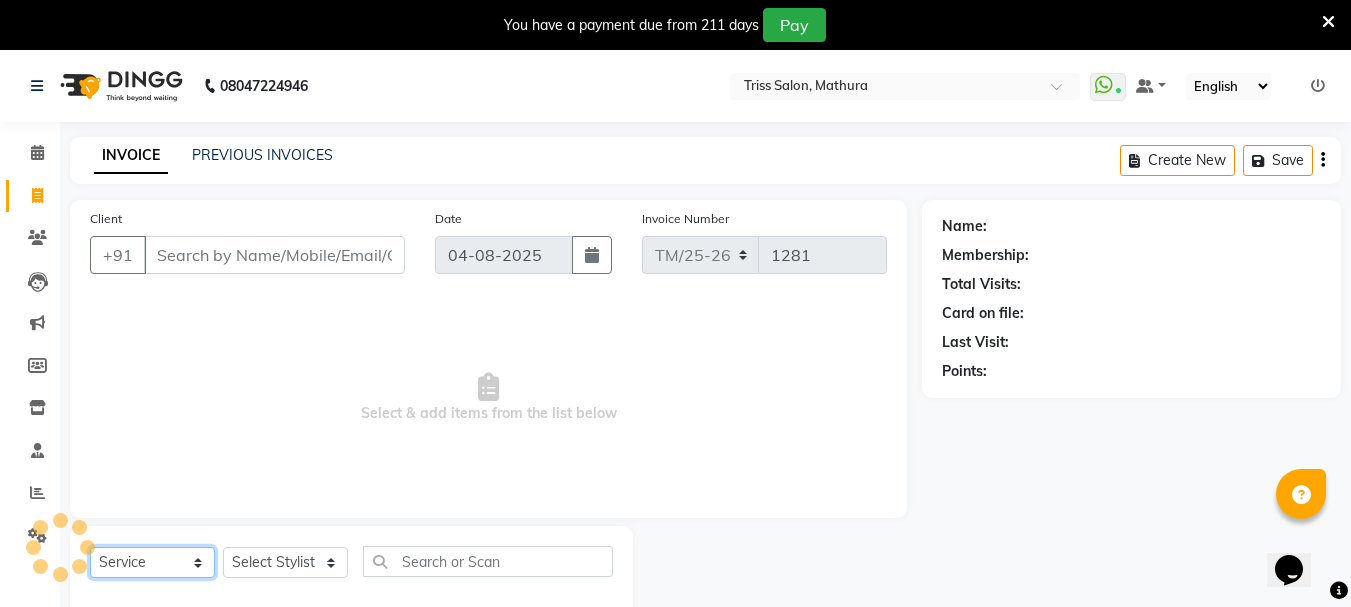 click on "Select  Service  Product  Membership  Package Voucher Prepaid Gift Card" 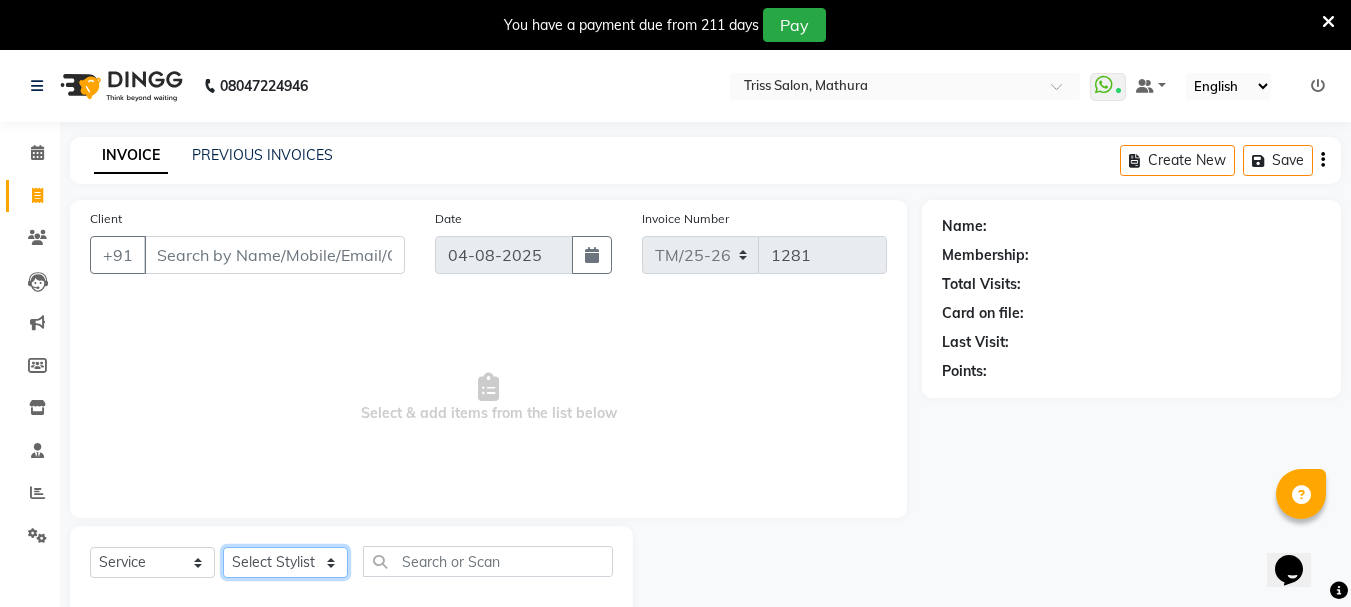 click on "Select Stylist" 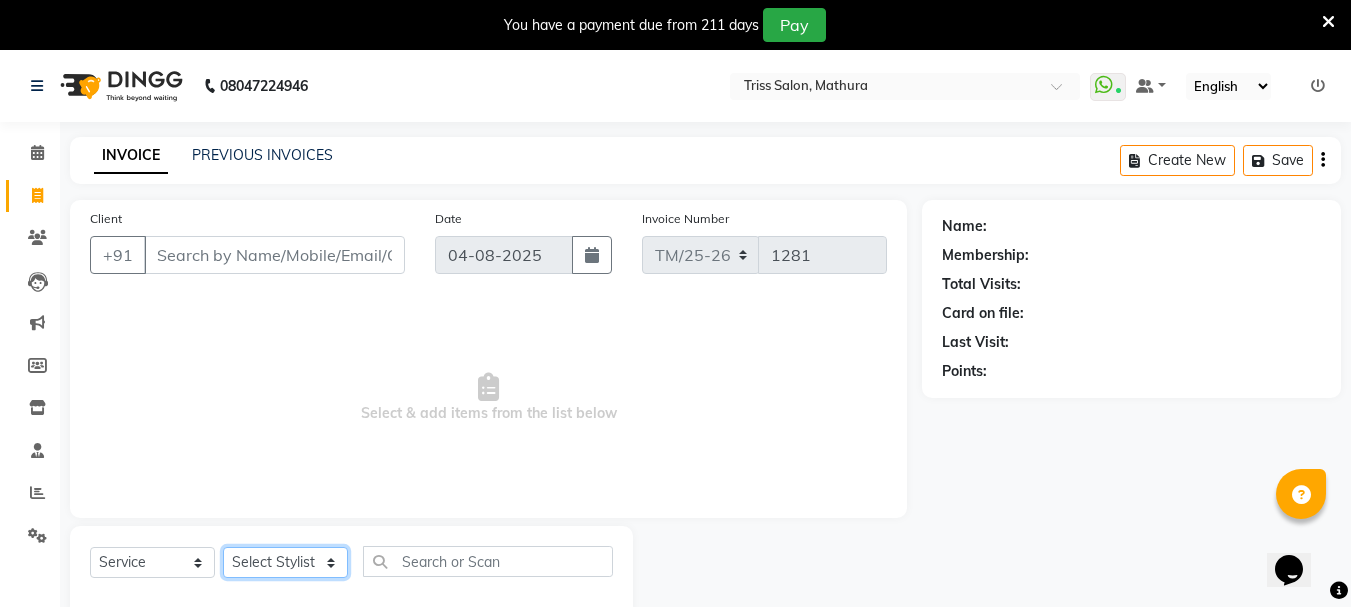 click on "Select Stylist" 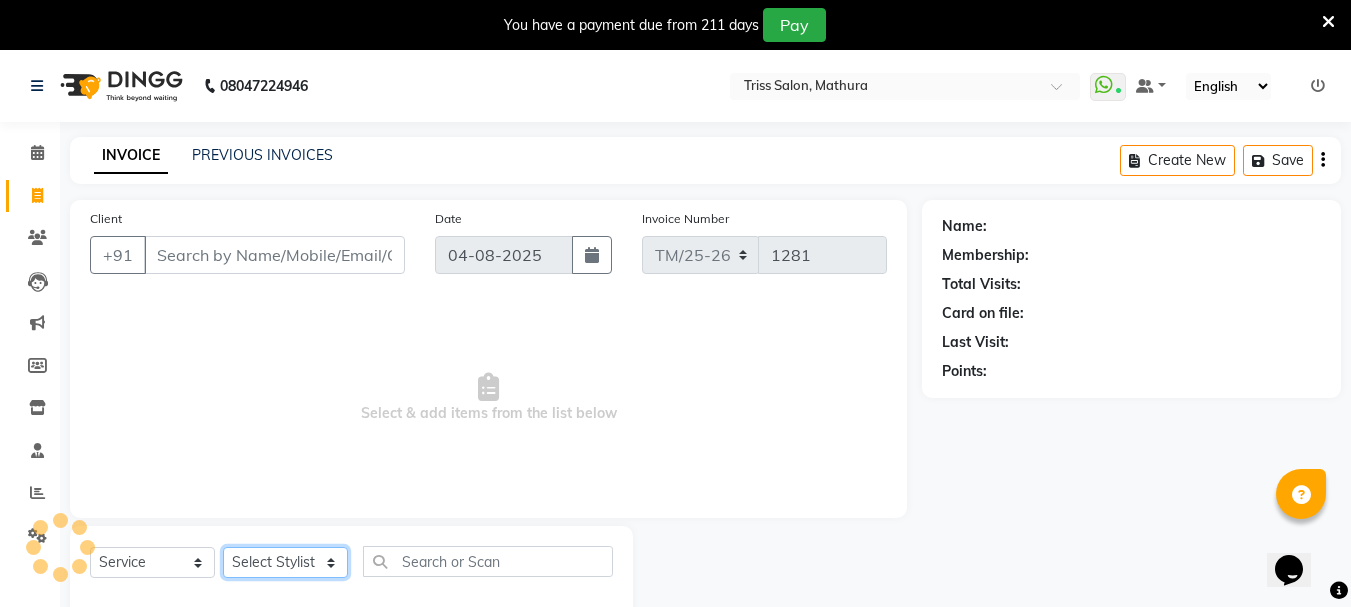 click on "Select Stylist" 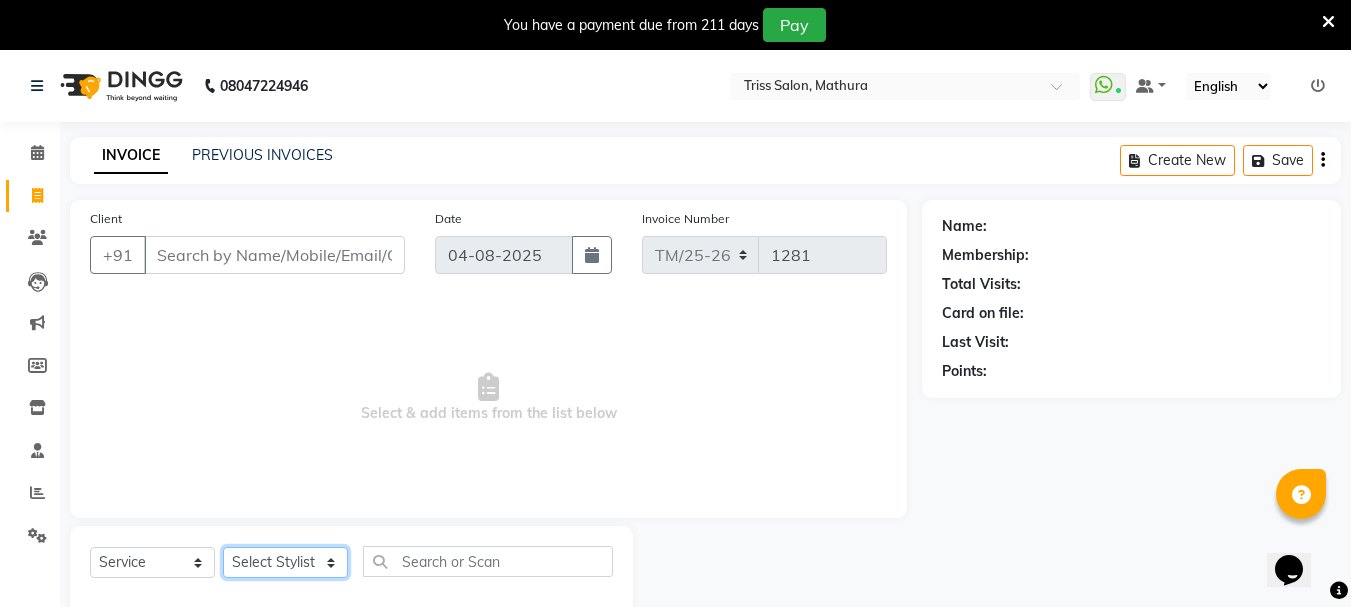 click on "Select Stylist" 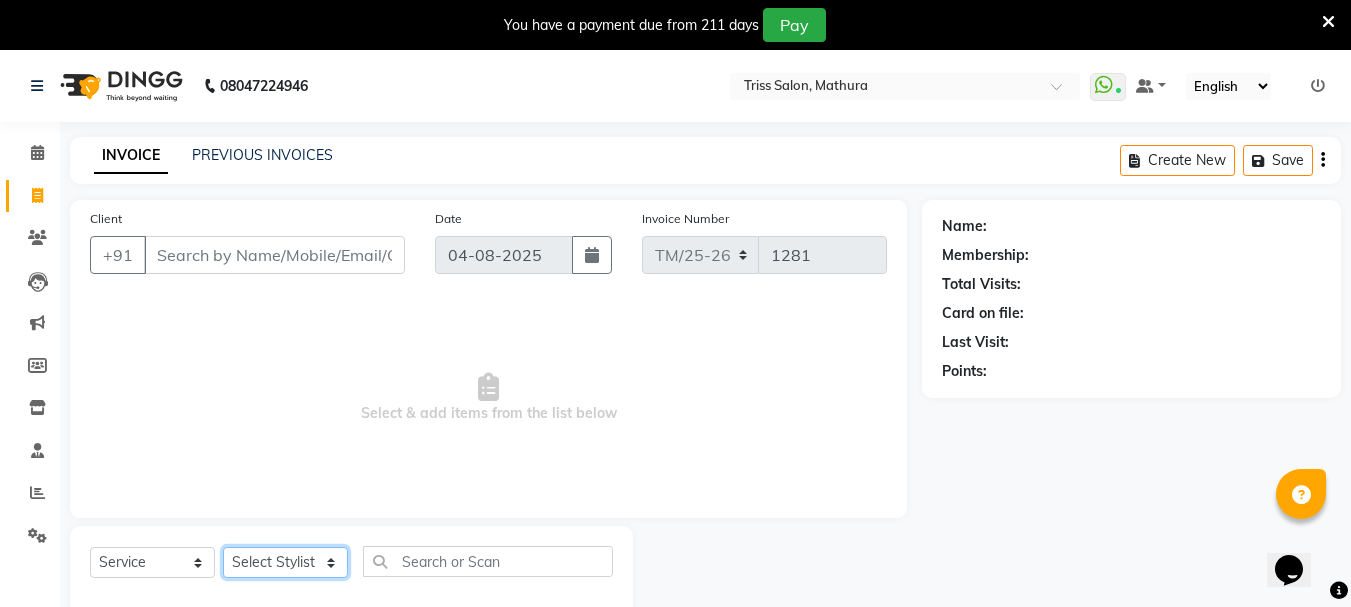 click on "Select Stylist [PERSON] [PERSON] [PERSON] [PERSON] [PERSON] [PERSON] [PERSON] [PERSON] [PERSON] [PERSON] [PERSON] [PERSON] [PERSON] [PERSON] [PERSON] [PERSON]" 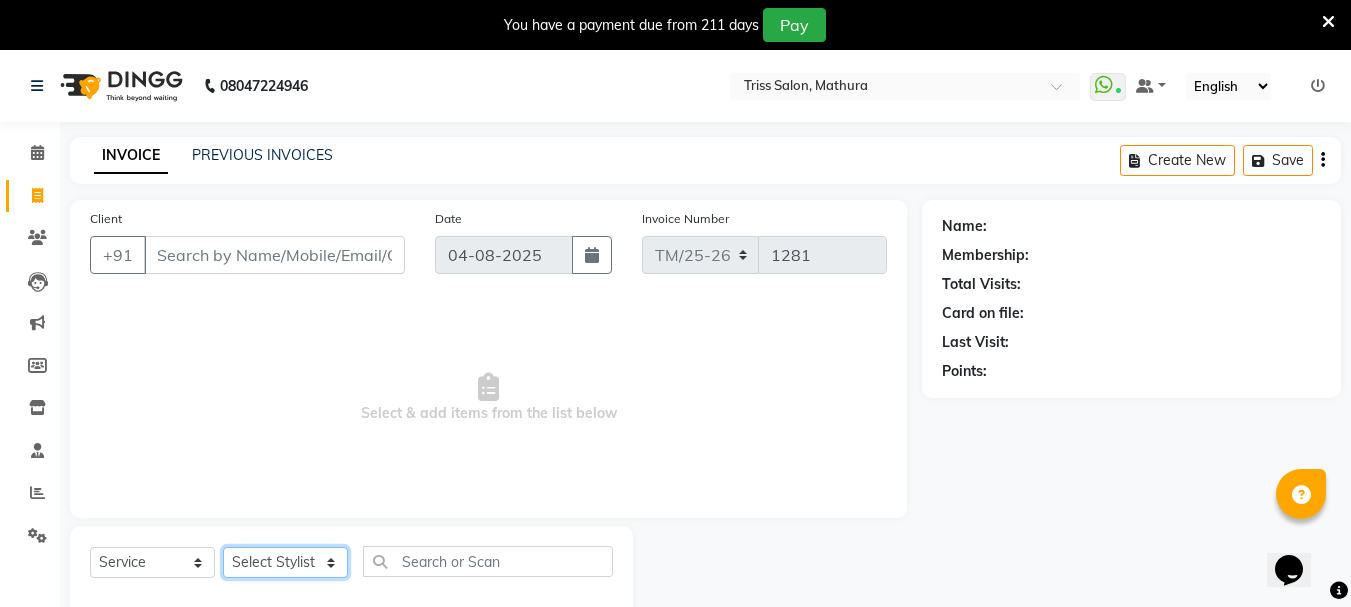 select on "65478" 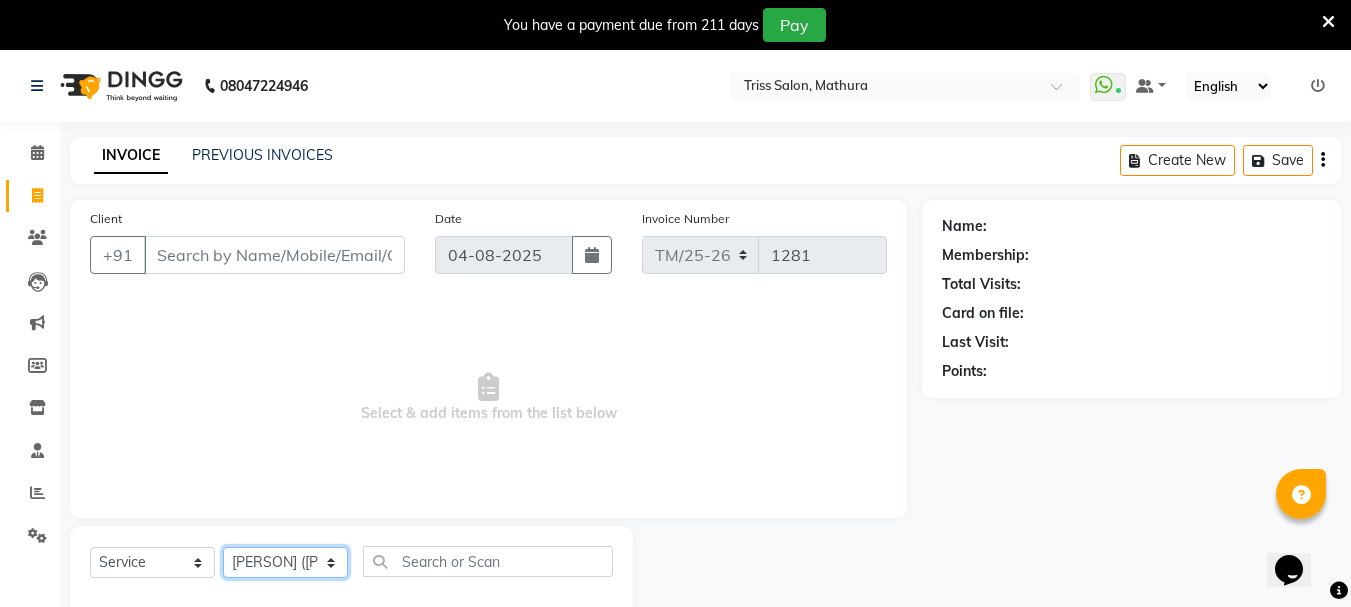 click on "Select Stylist [PERSON] [PERSON] [PERSON] [PERSON] [PERSON] [PERSON] [PERSON] [PERSON] [PERSON] [PERSON] [PERSON] [PERSON] [PERSON] [PERSON] [PERSON] [PERSON]" 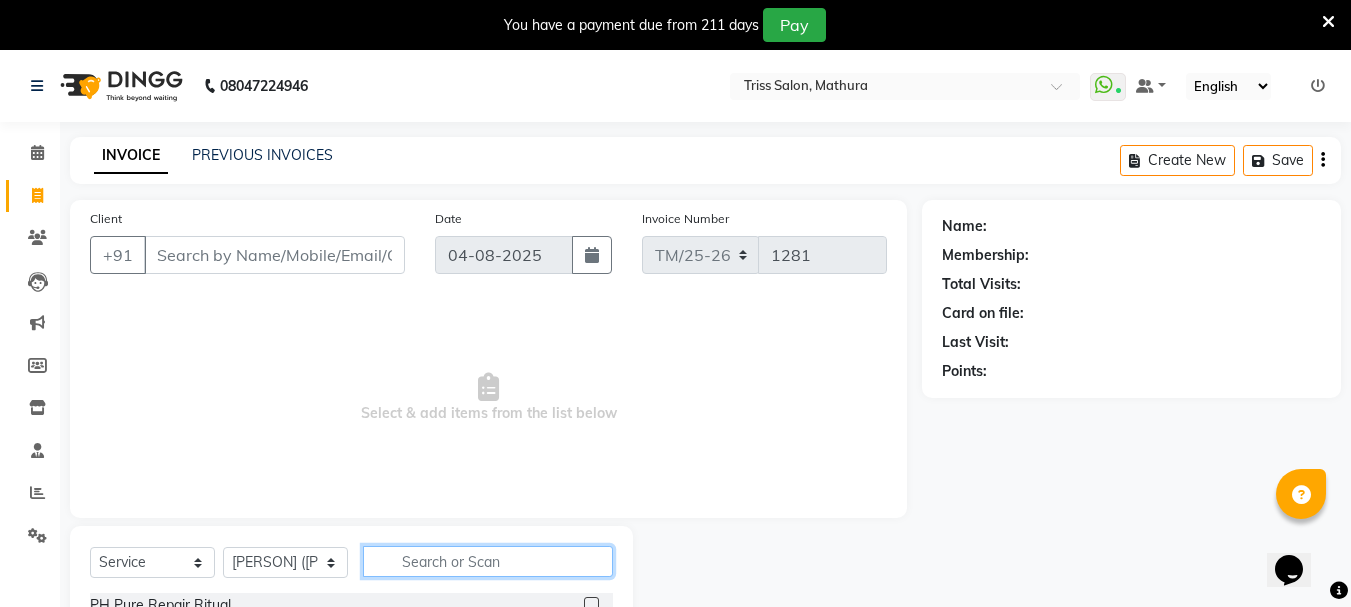 click 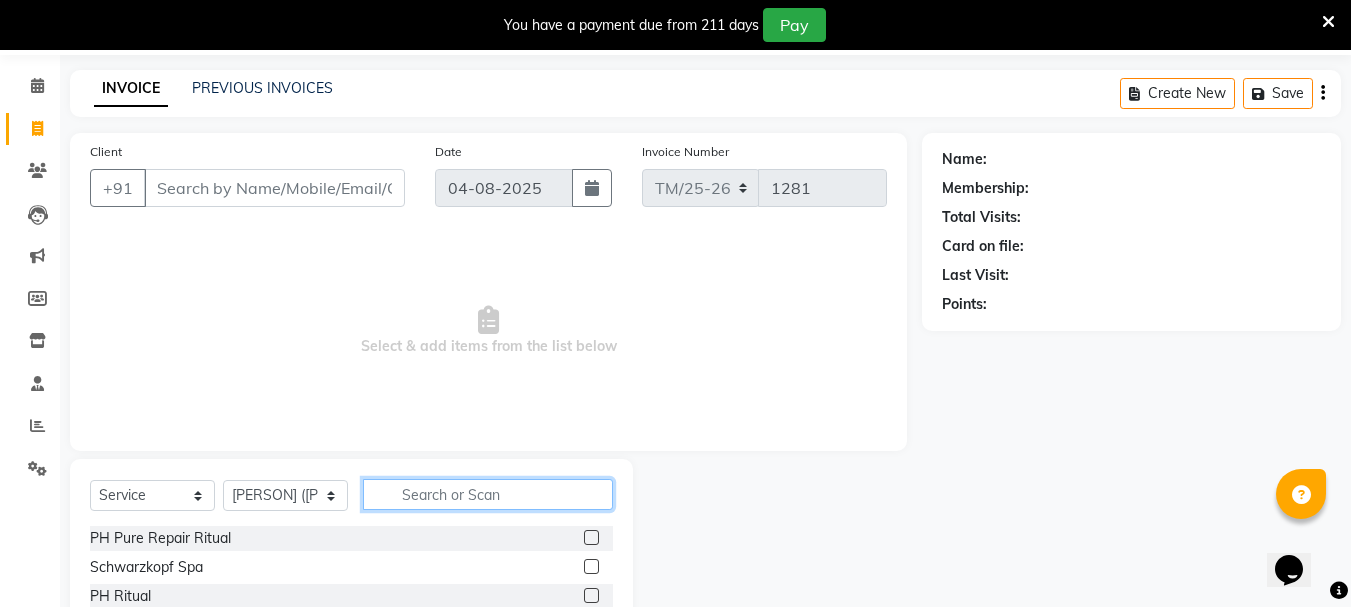 scroll, scrollTop: 94, scrollLeft: 0, axis: vertical 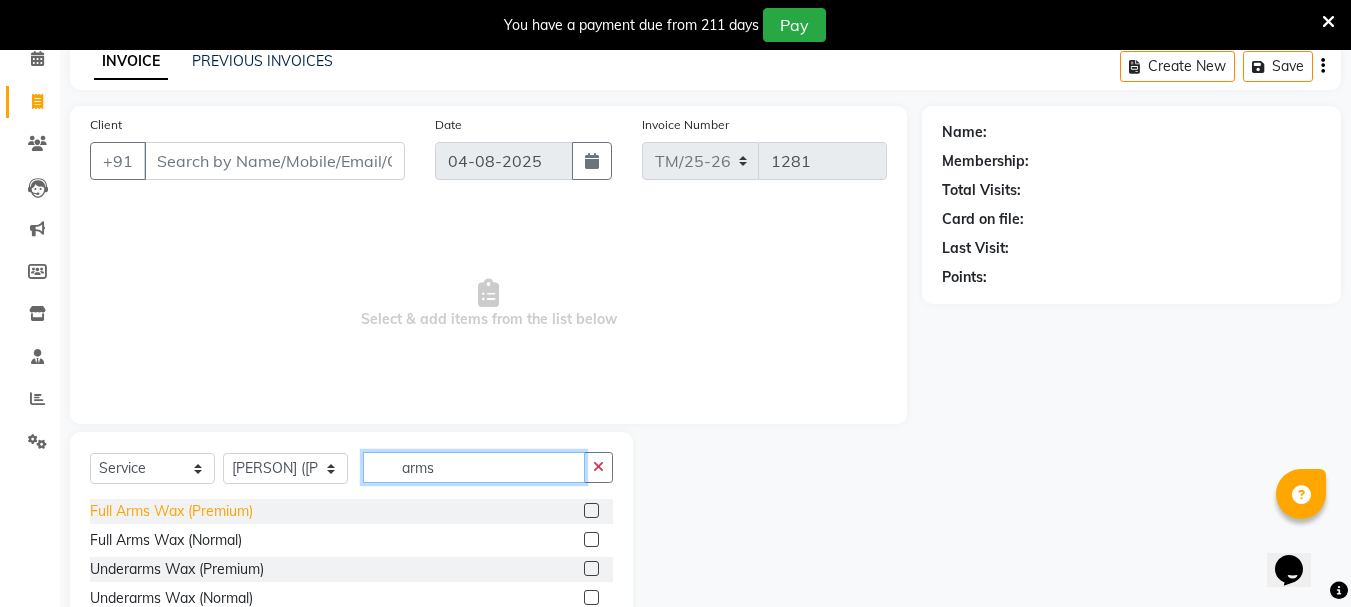 type on "arms" 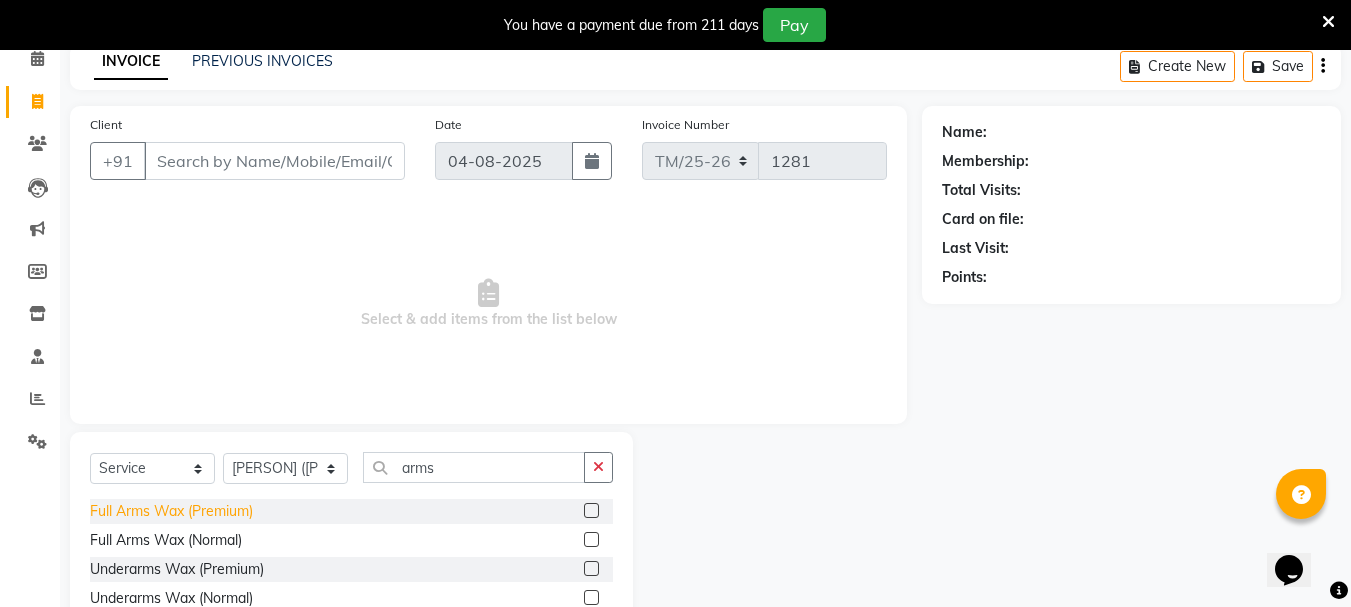 click on "Full Arms Wax (Premium)" 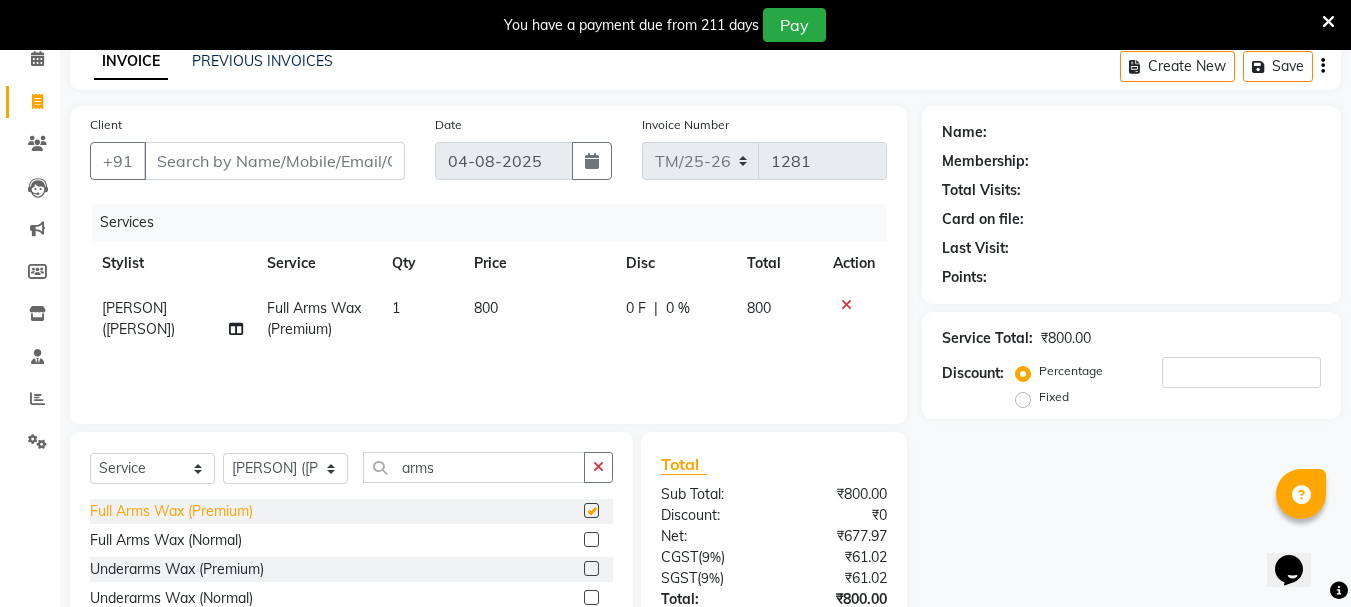 checkbox on "false" 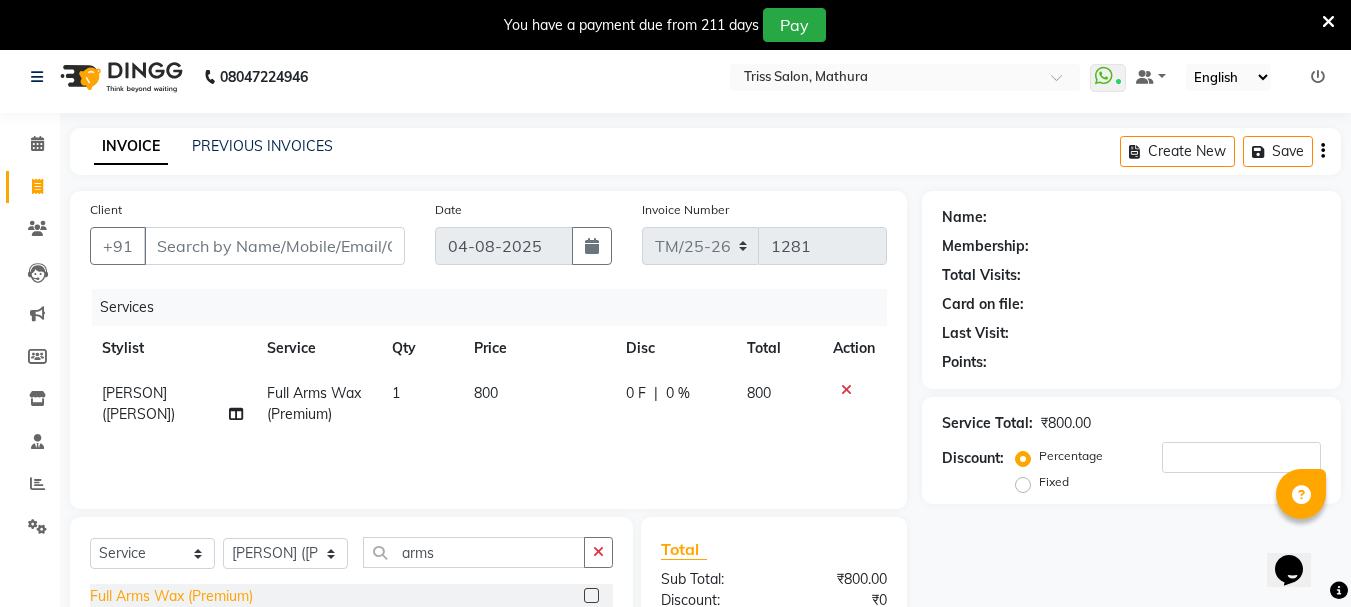 scroll, scrollTop: 3, scrollLeft: 0, axis: vertical 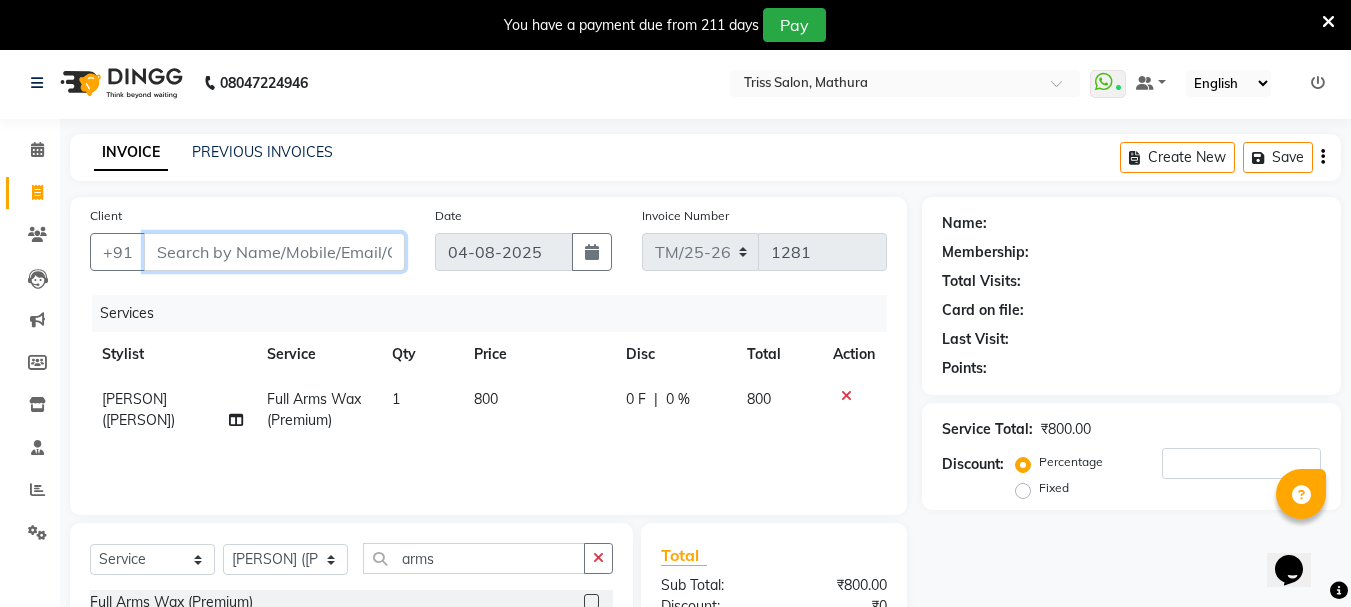 click on "Client" at bounding box center [274, 252] 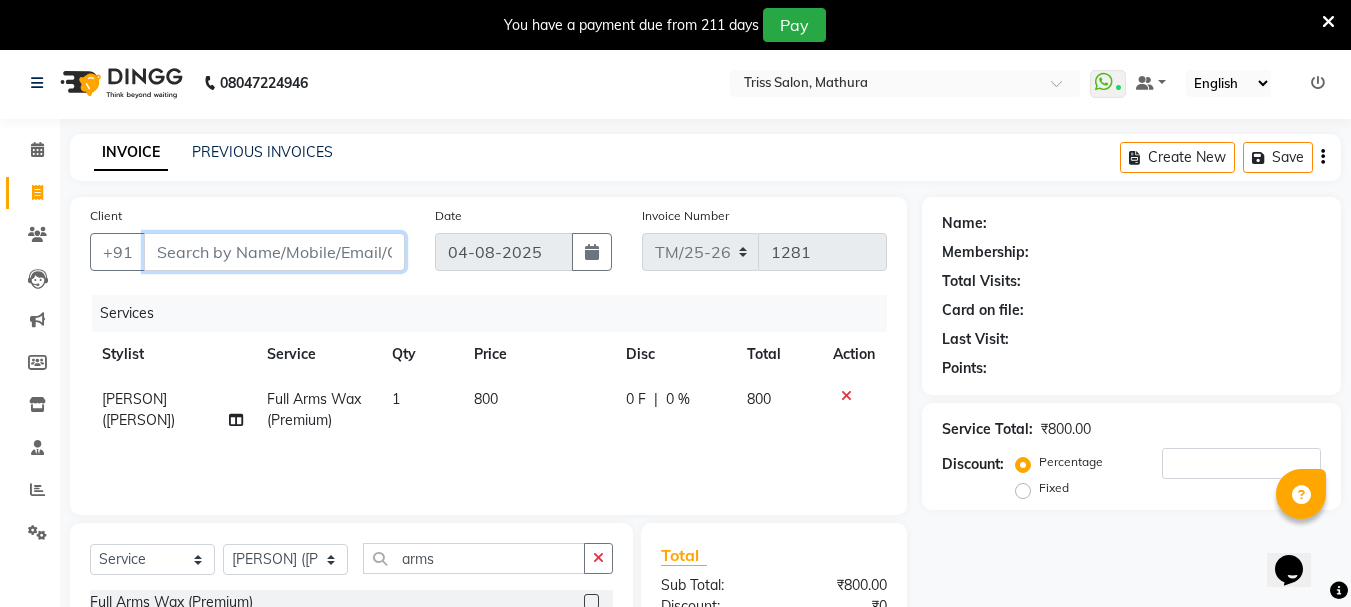 type on "9" 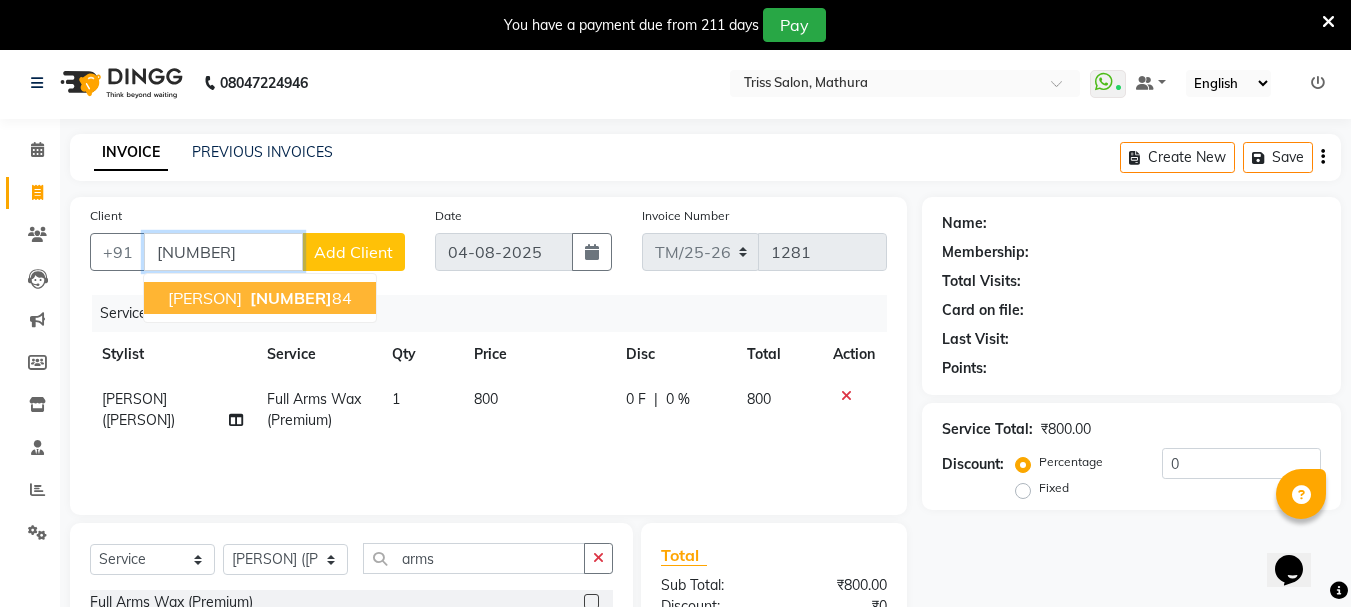 click on "[NUMBER]" at bounding box center (291, 298) 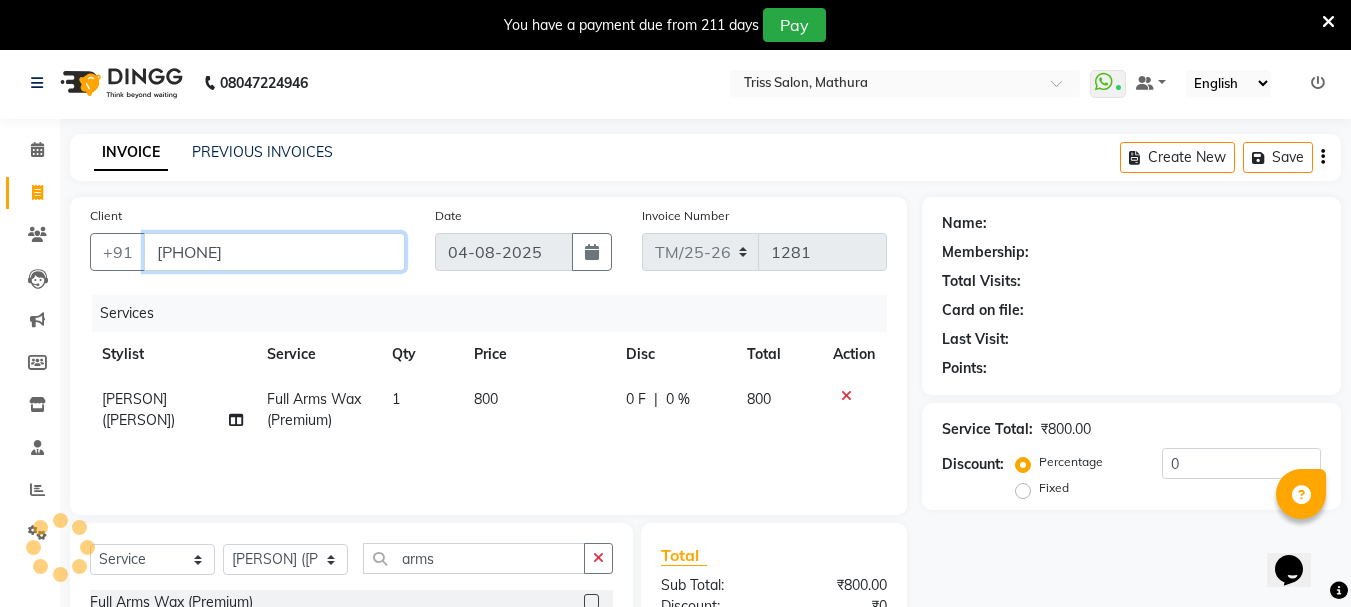 type on "[PHONE]" 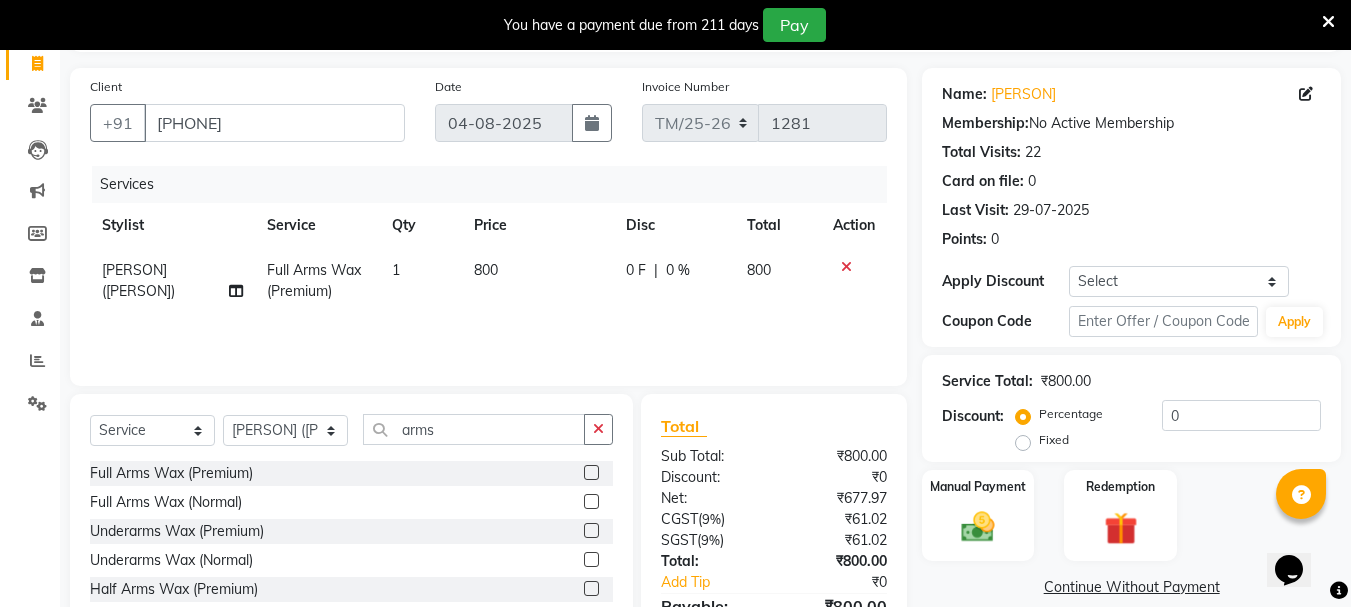 scroll, scrollTop: 165, scrollLeft: 0, axis: vertical 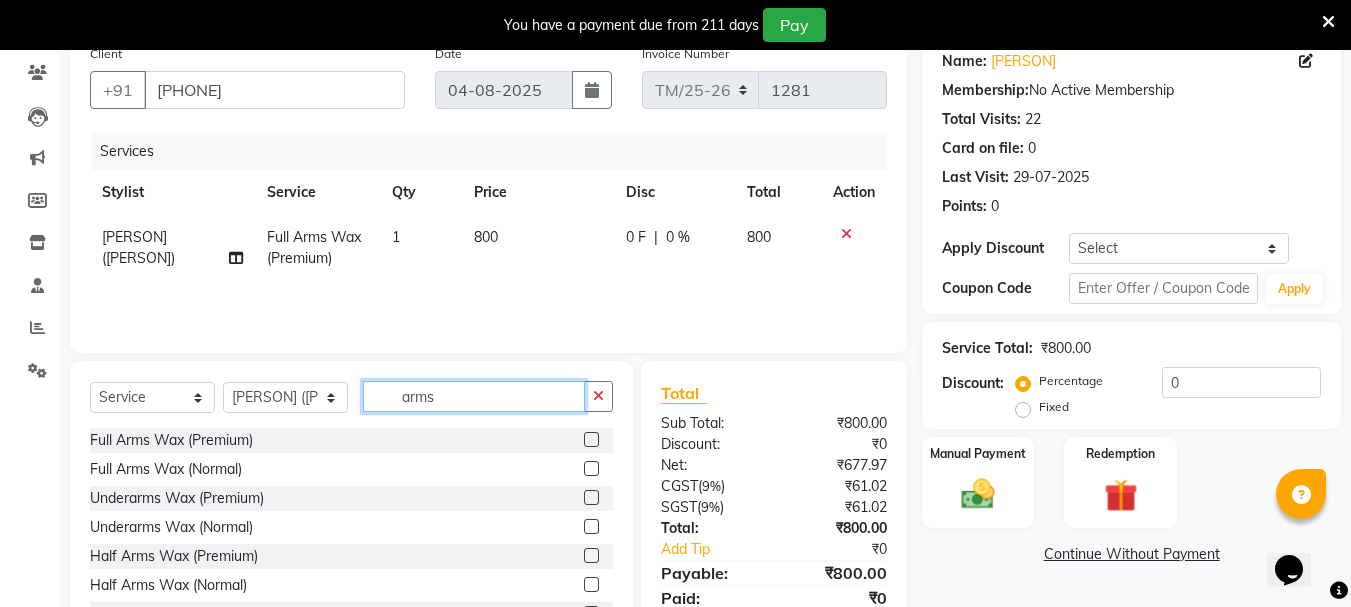click on "arms" 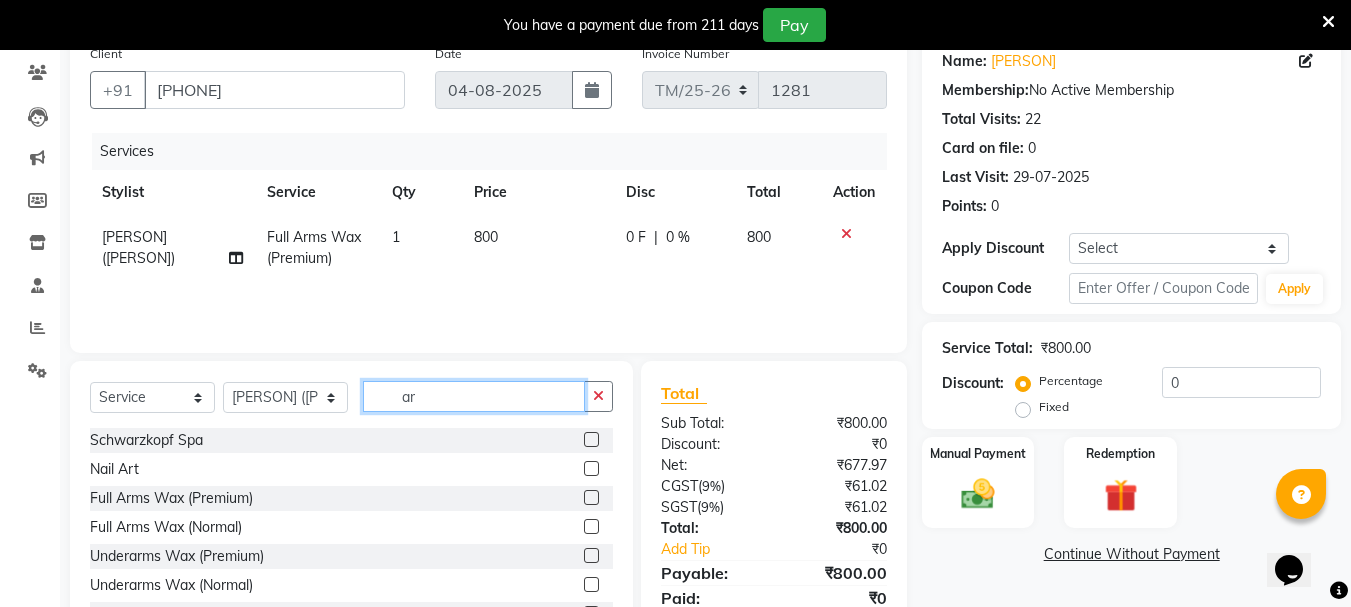 type on "a" 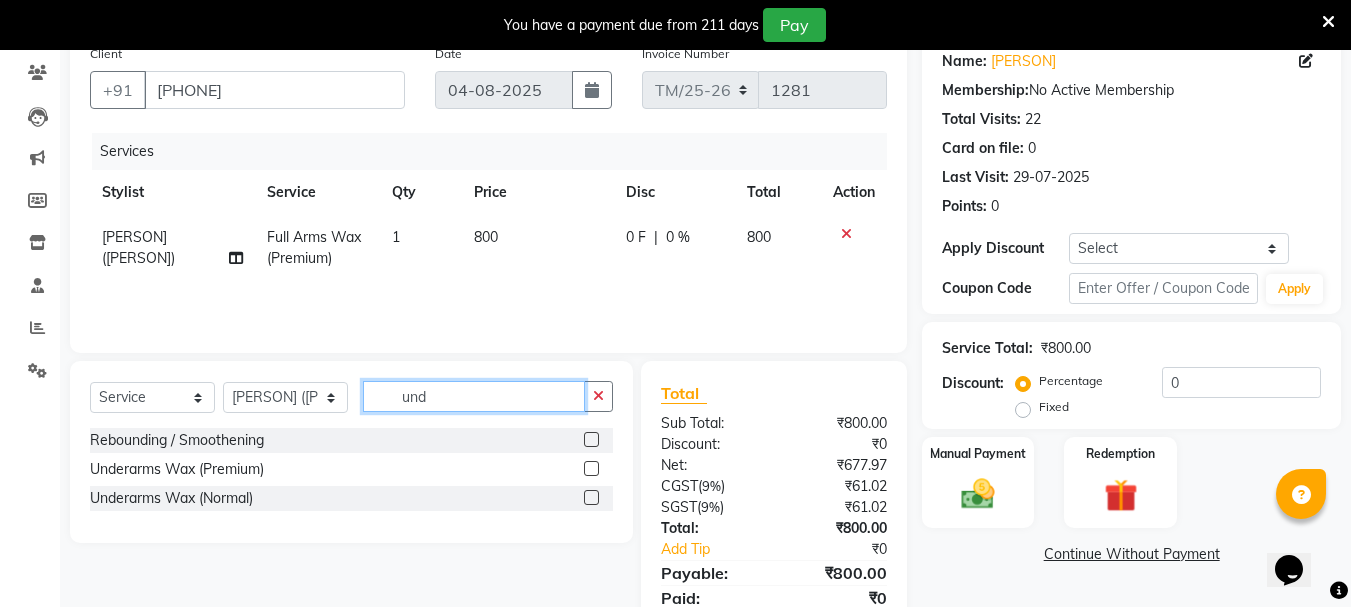 type on "und" 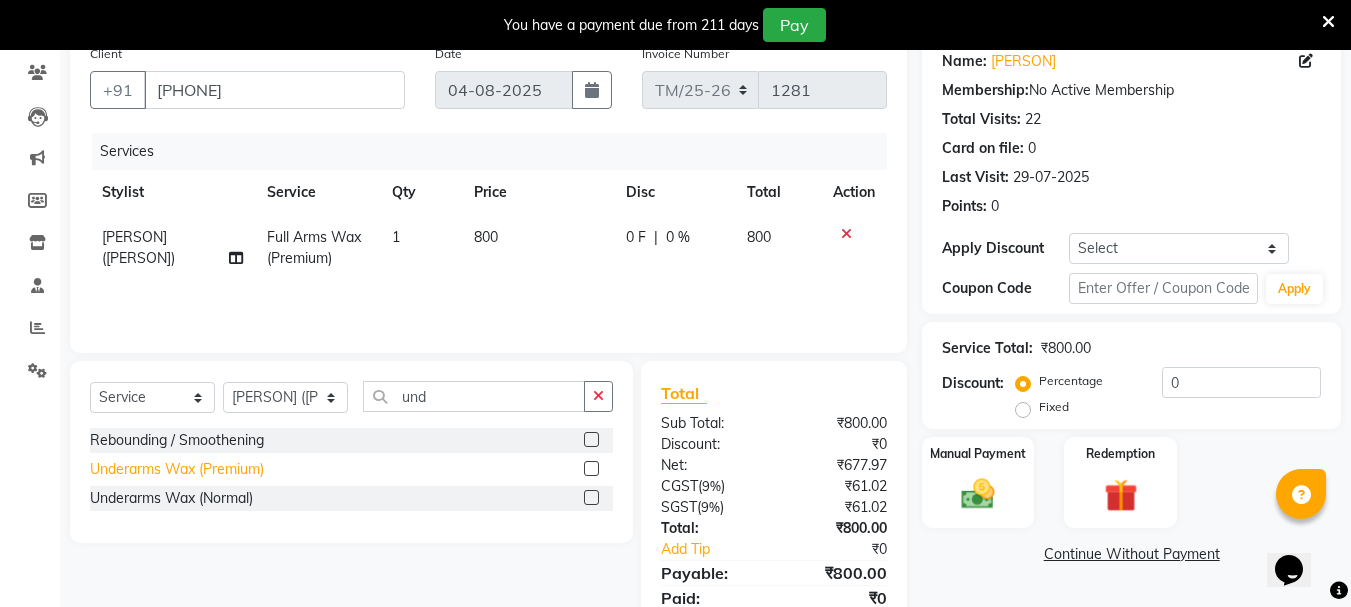 click on "Underarms Wax (Premium)" 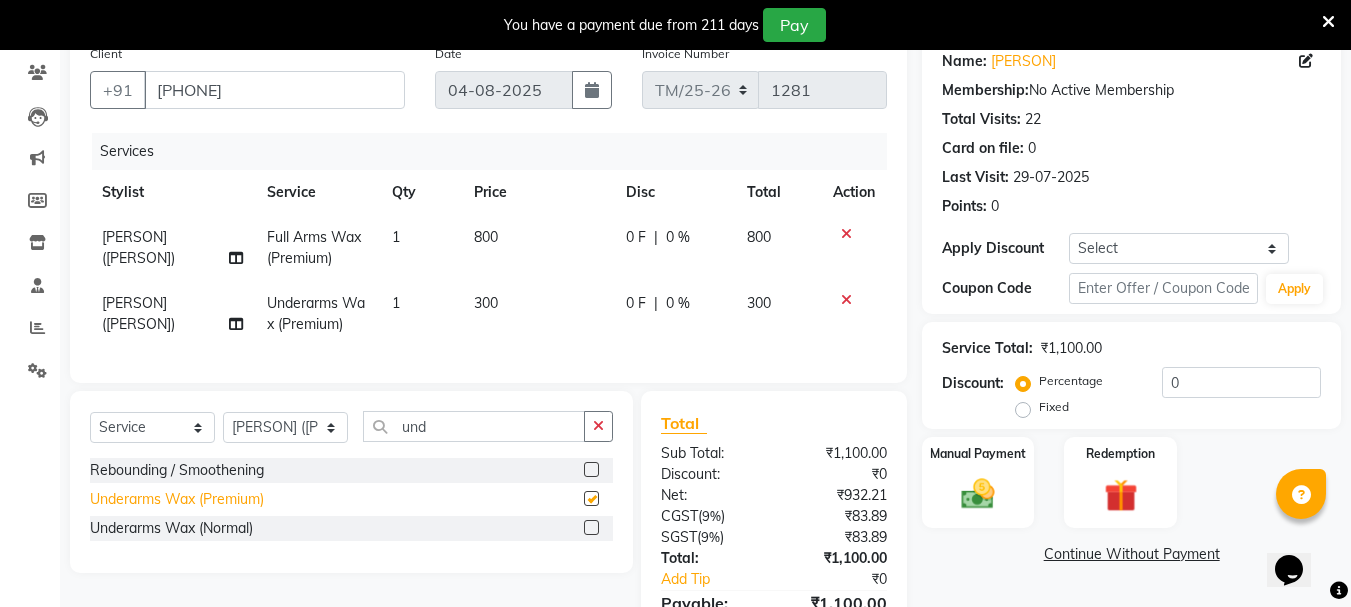 checkbox on "false" 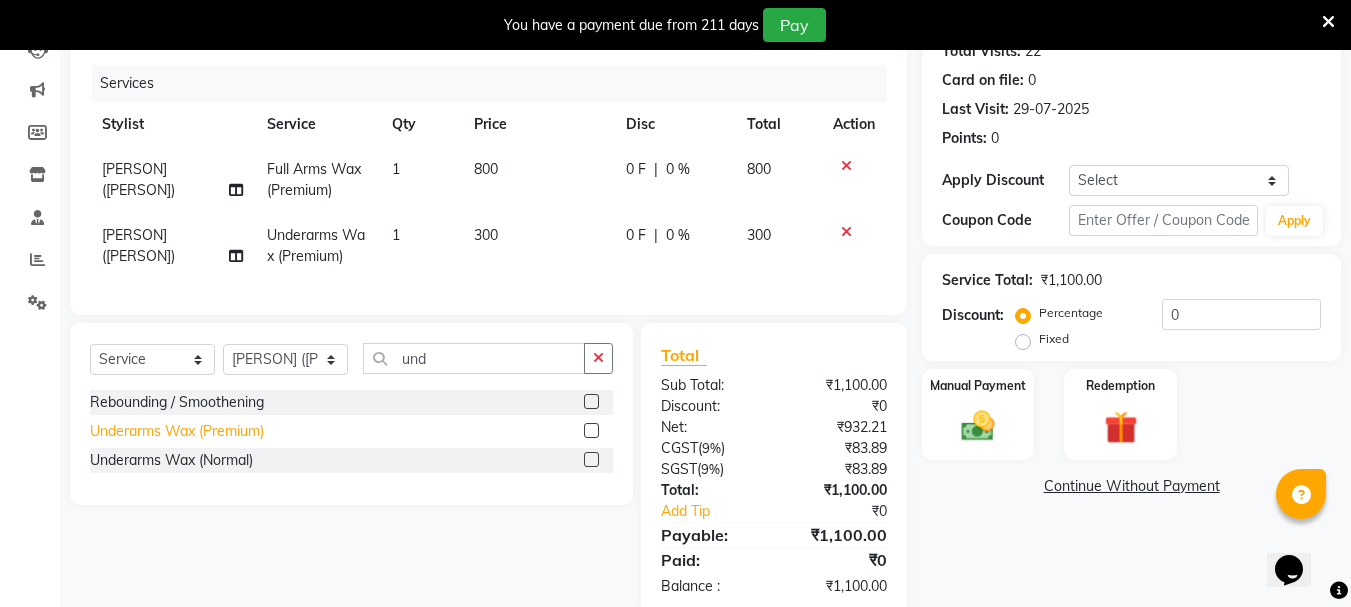 scroll, scrollTop: 288, scrollLeft: 0, axis: vertical 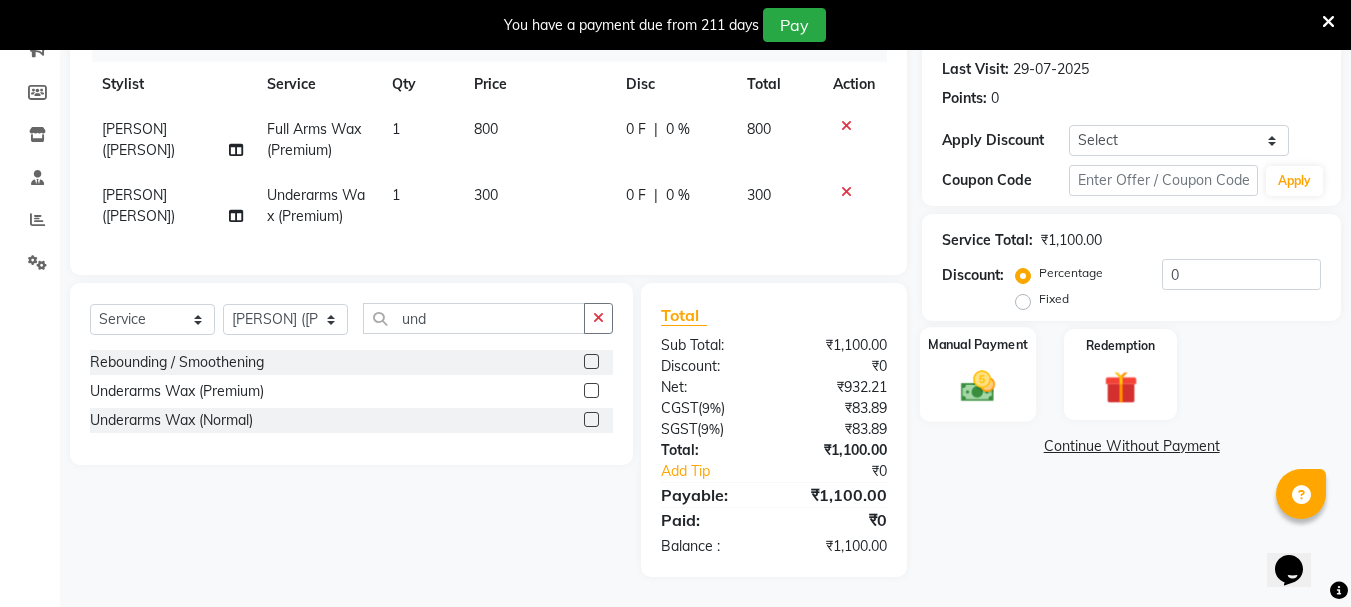 click 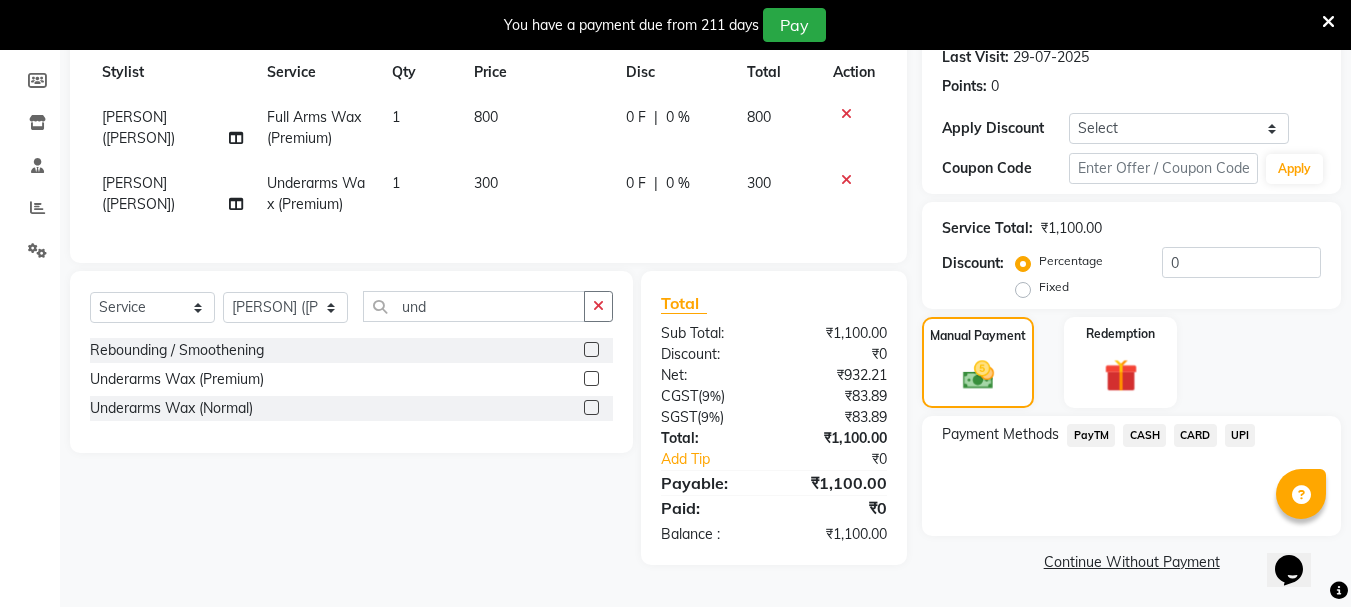 click on "PayTM" 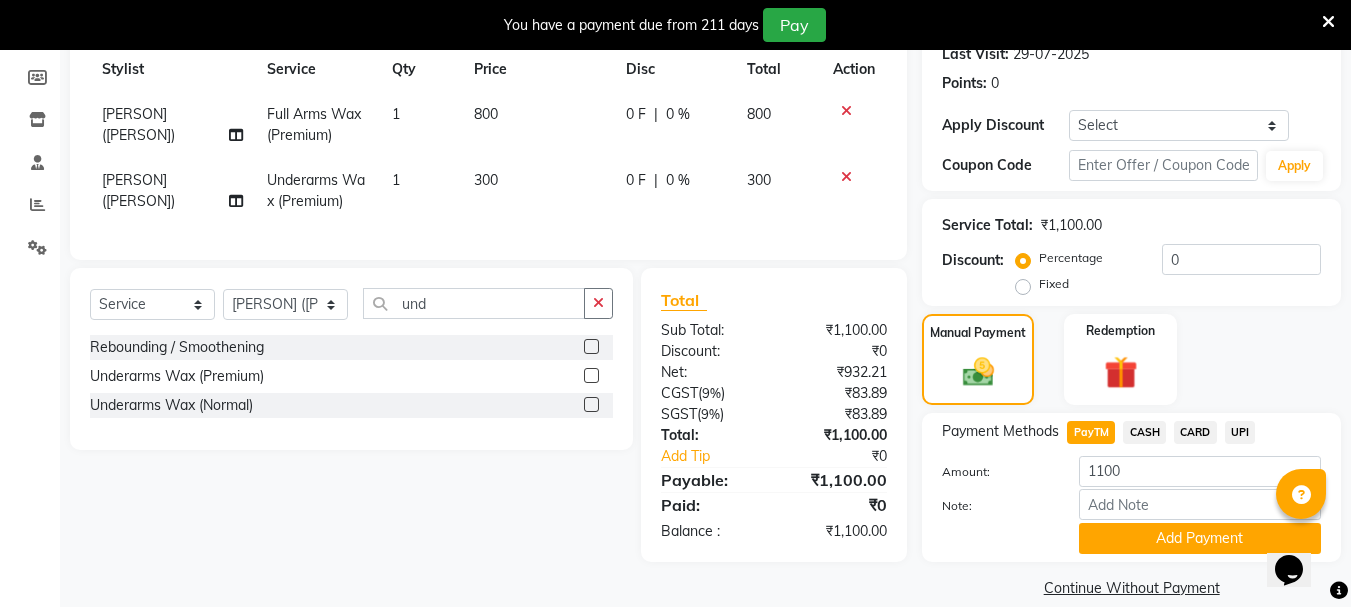 scroll, scrollTop: 314, scrollLeft: 0, axis: vertical 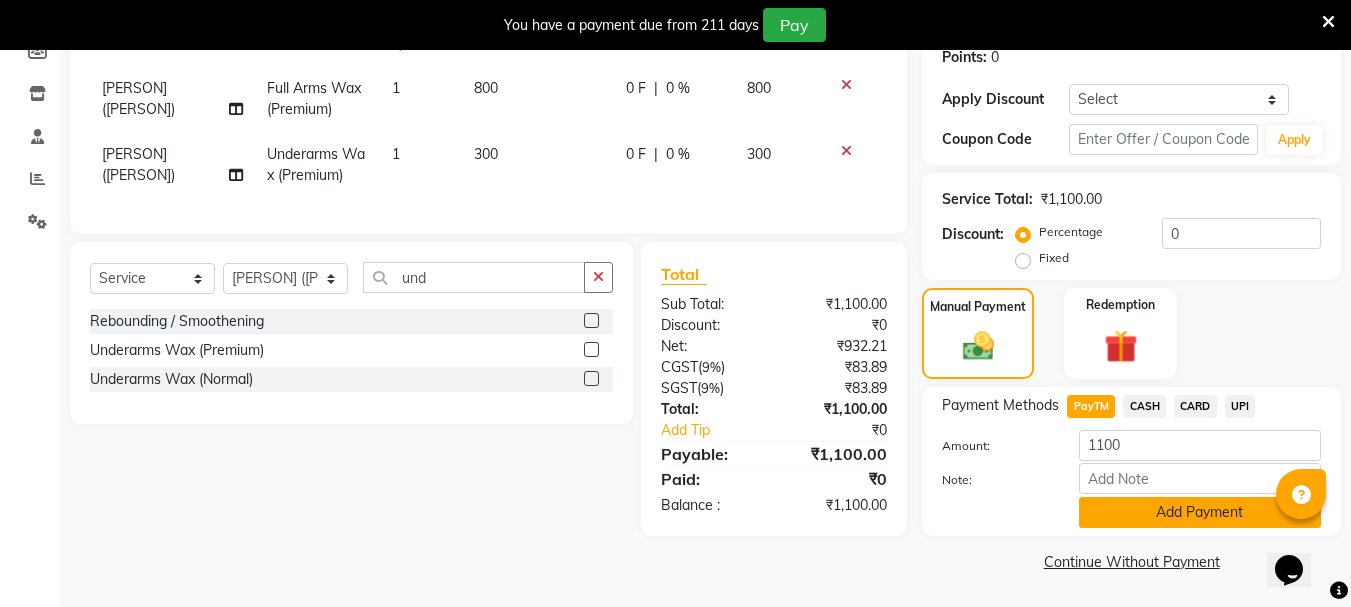 click on "Add Payment" 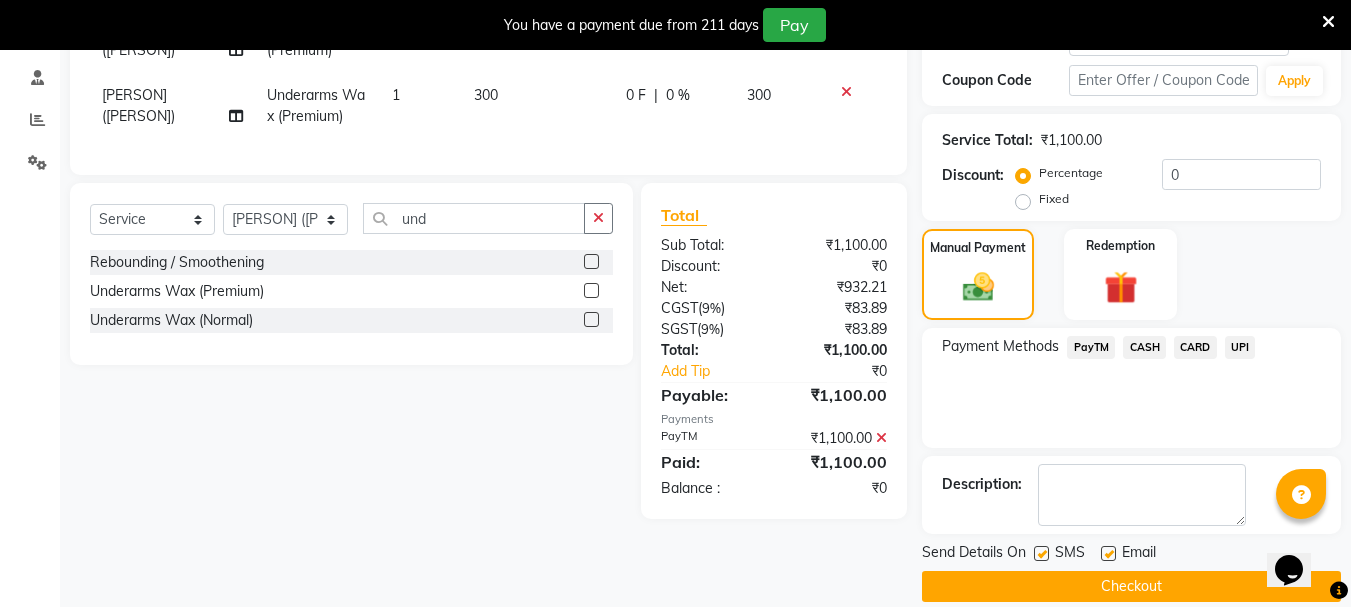 scroll, scrollTop: 398, scrollLeft: 0, axis: vertical 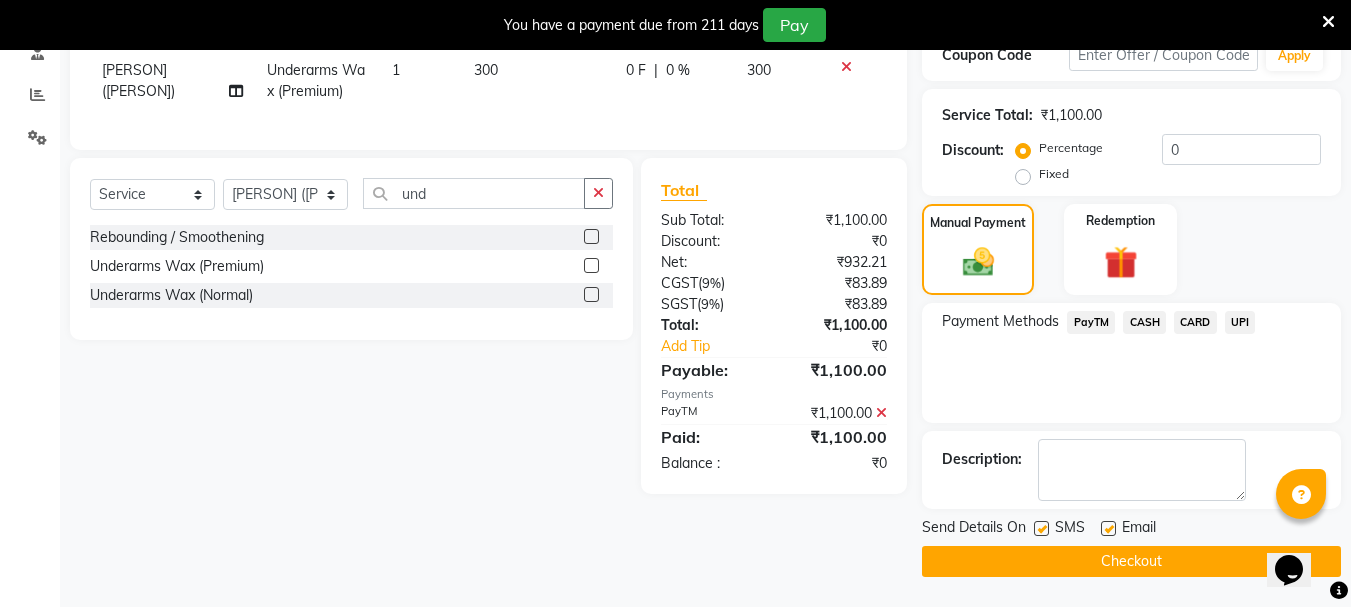 click on "Checkout" 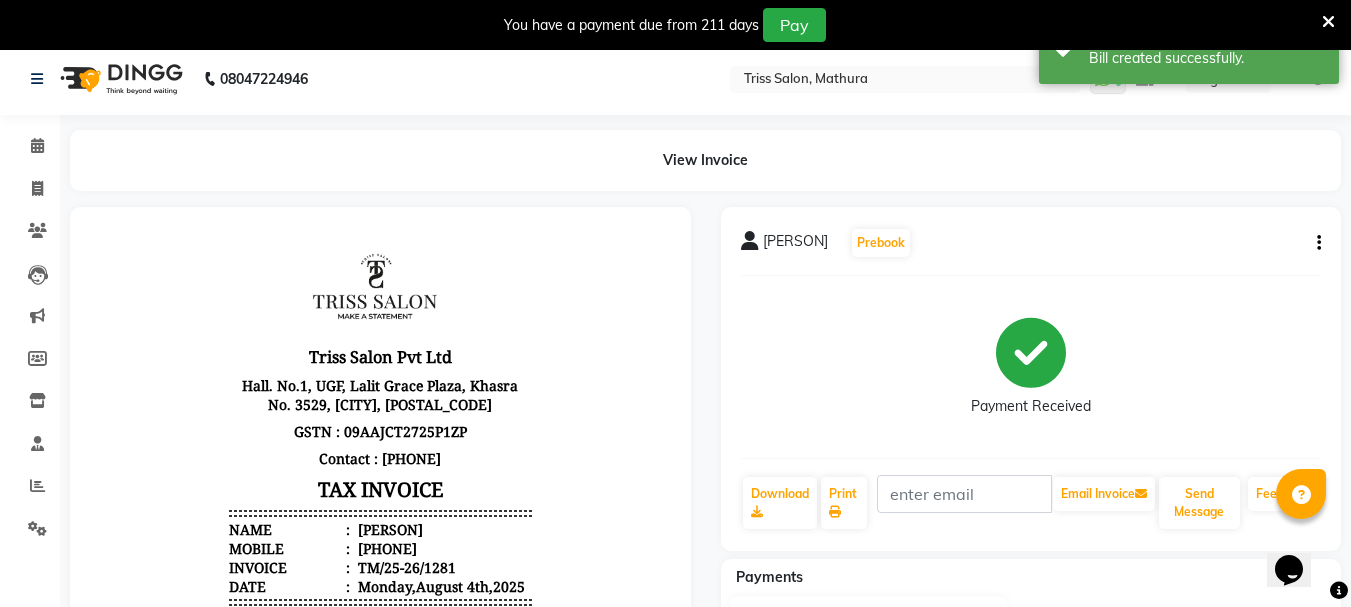 scroll, scrollTop: 0, scrollLeft: 0, axis: both 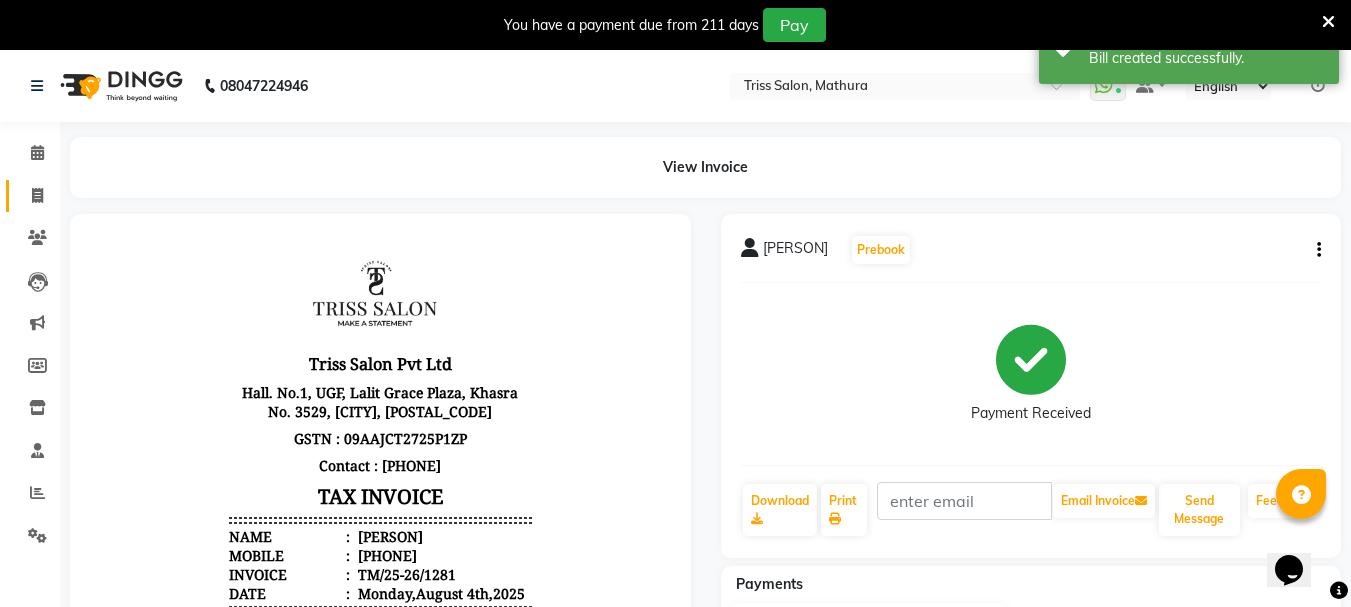 click 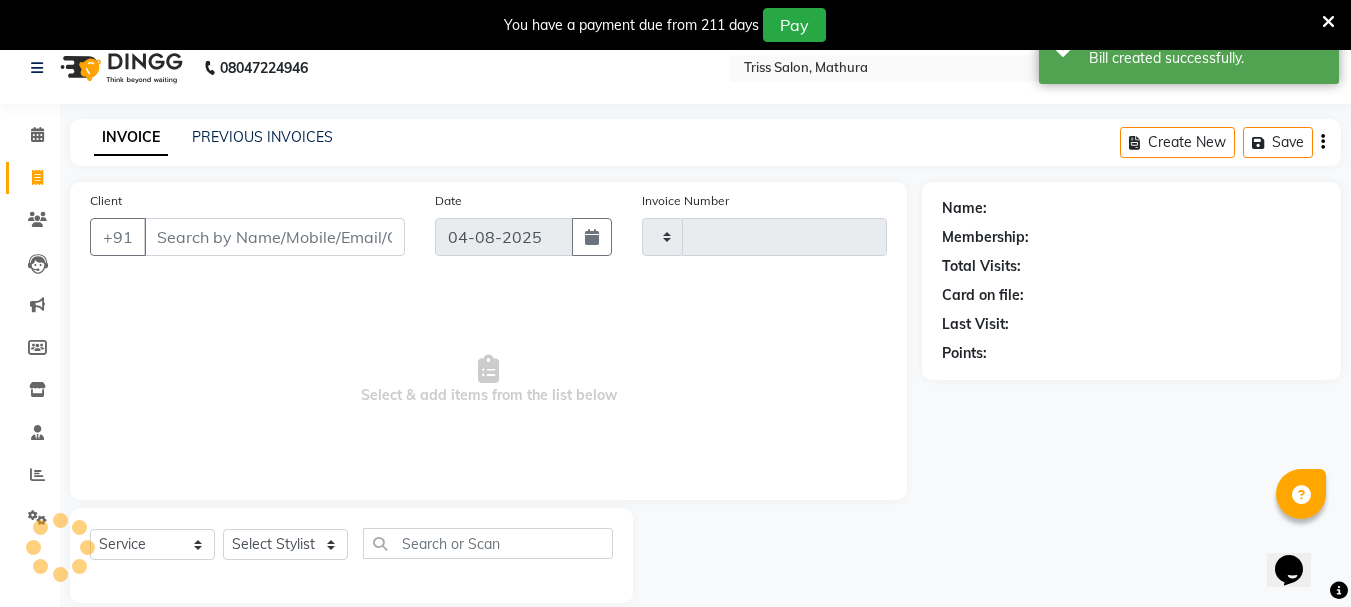 scroll, scrollTop: 50, scrollLeft: 0, axis: vertical 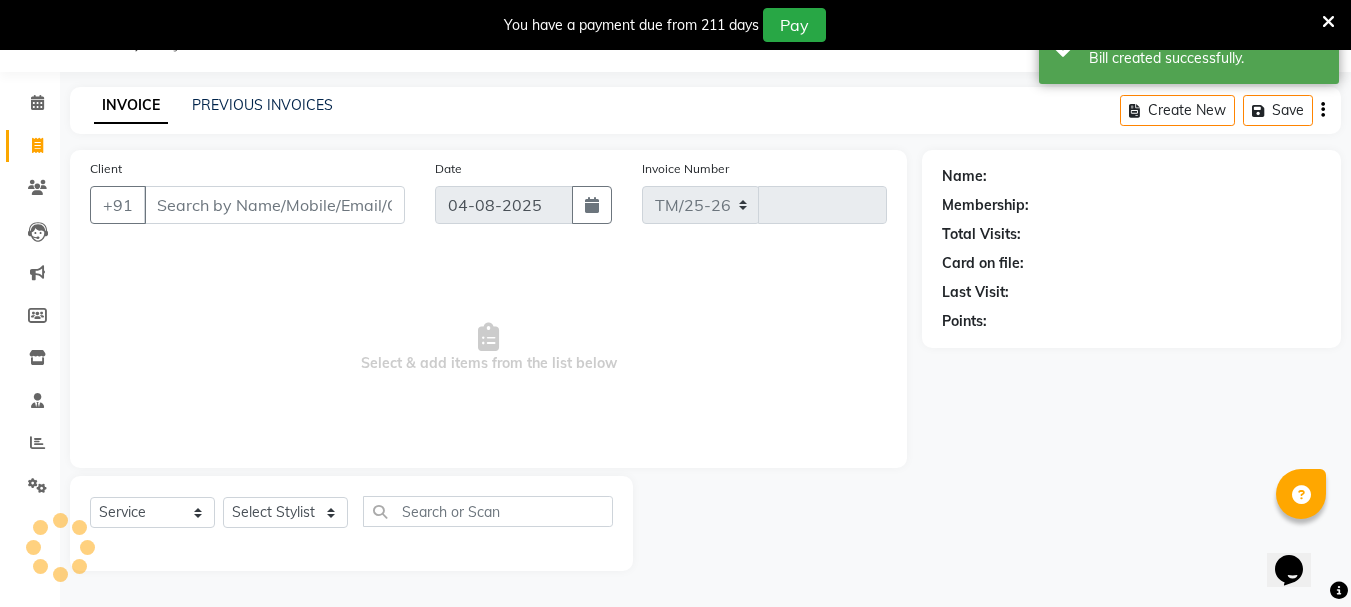 select on "4304" 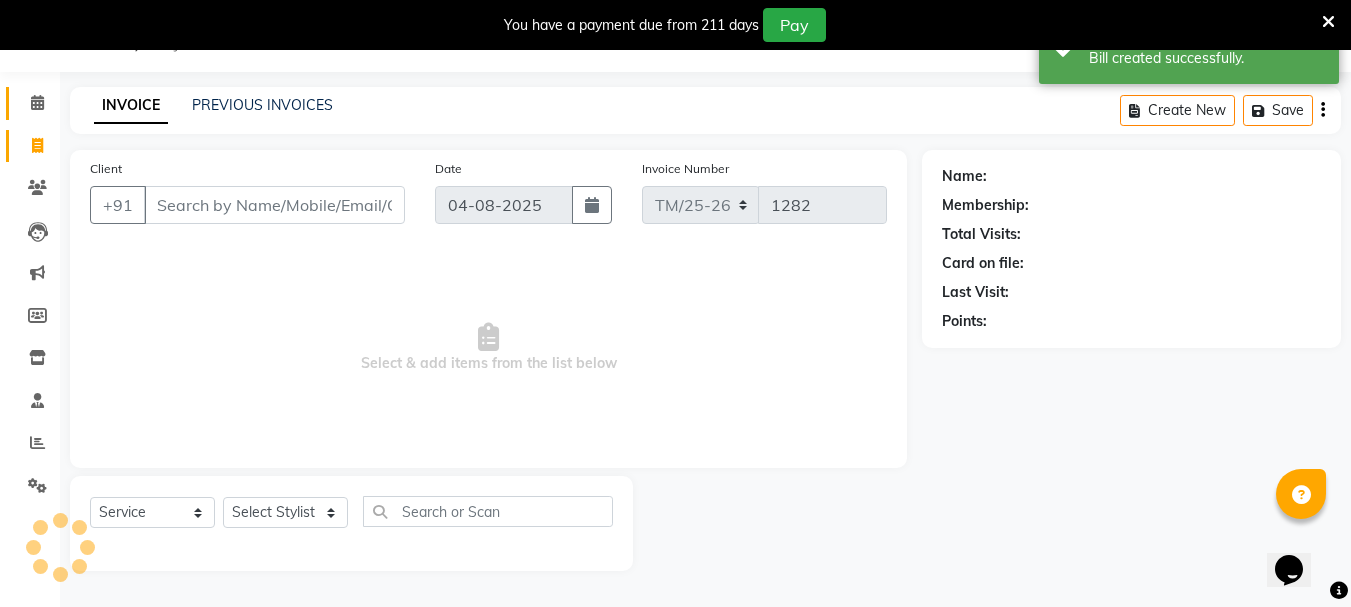 click 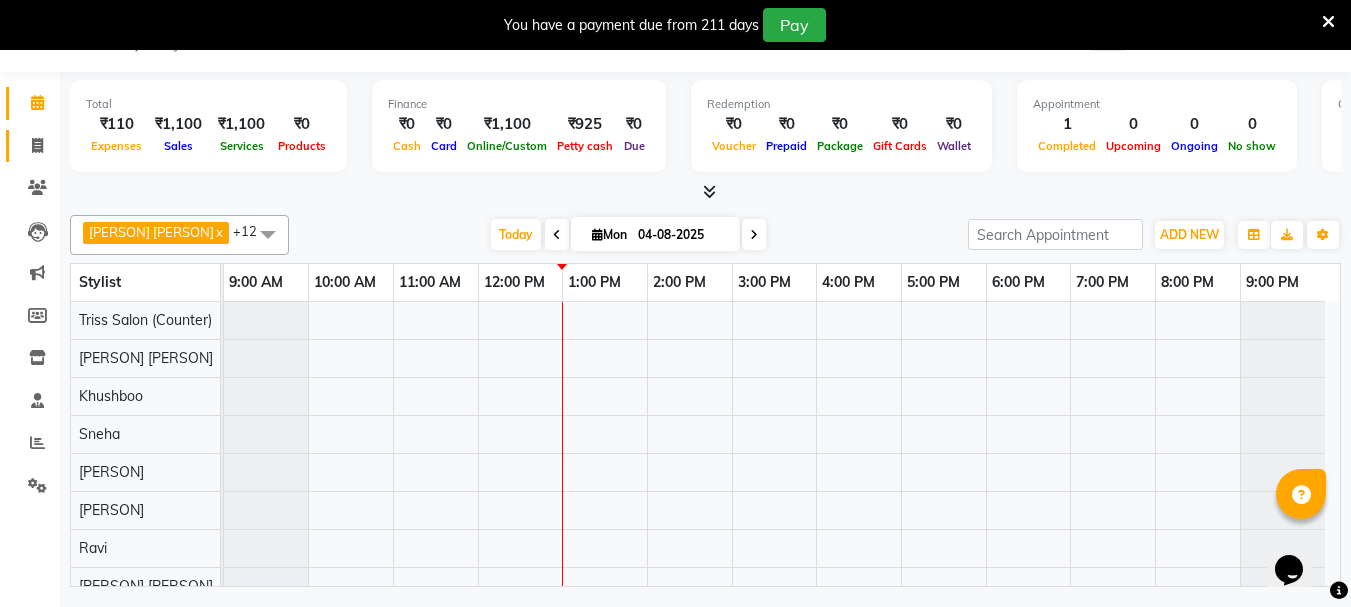 click 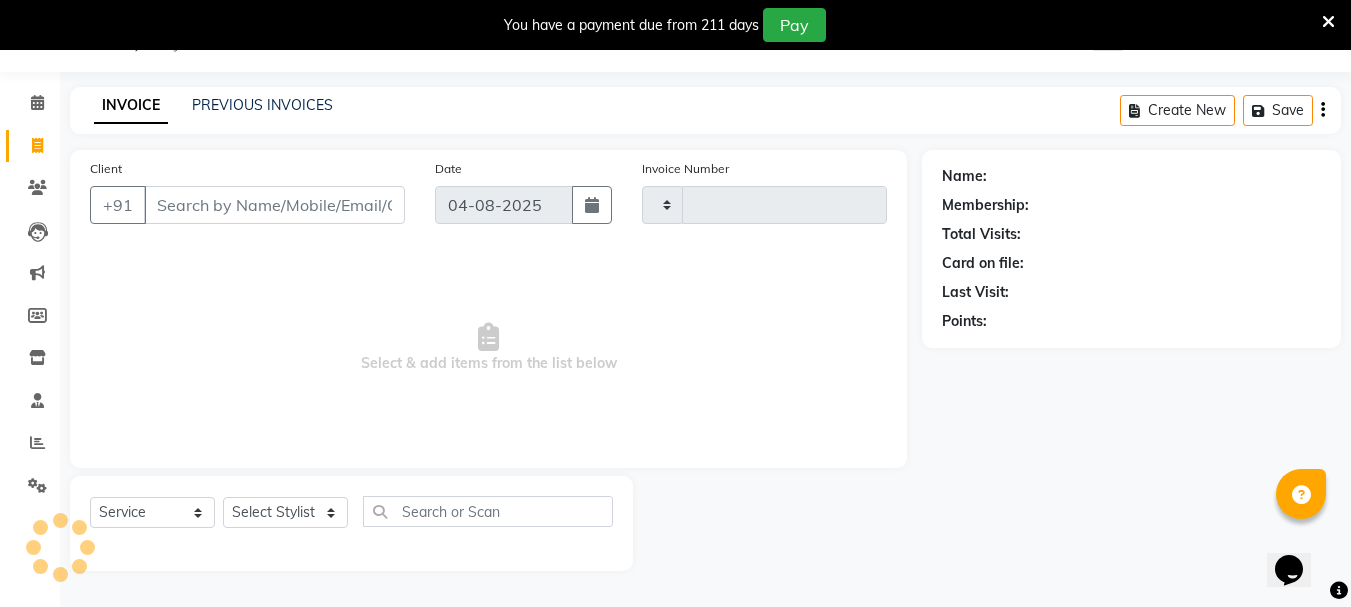 type on "1282" 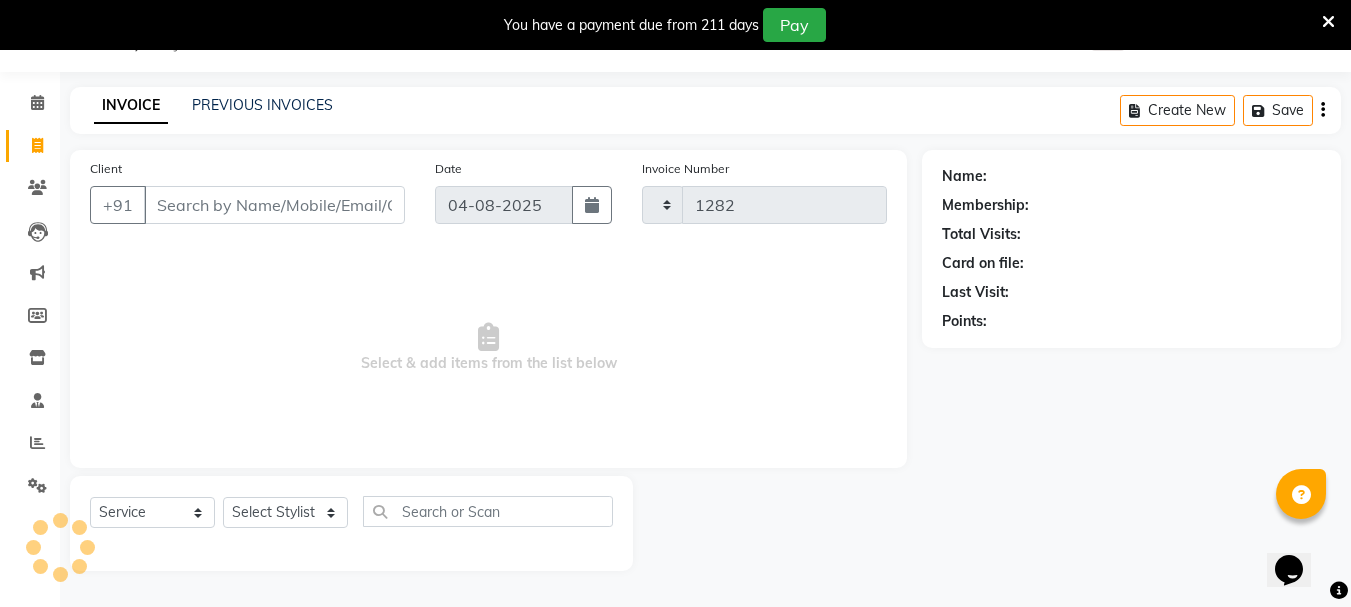 select on "4304" 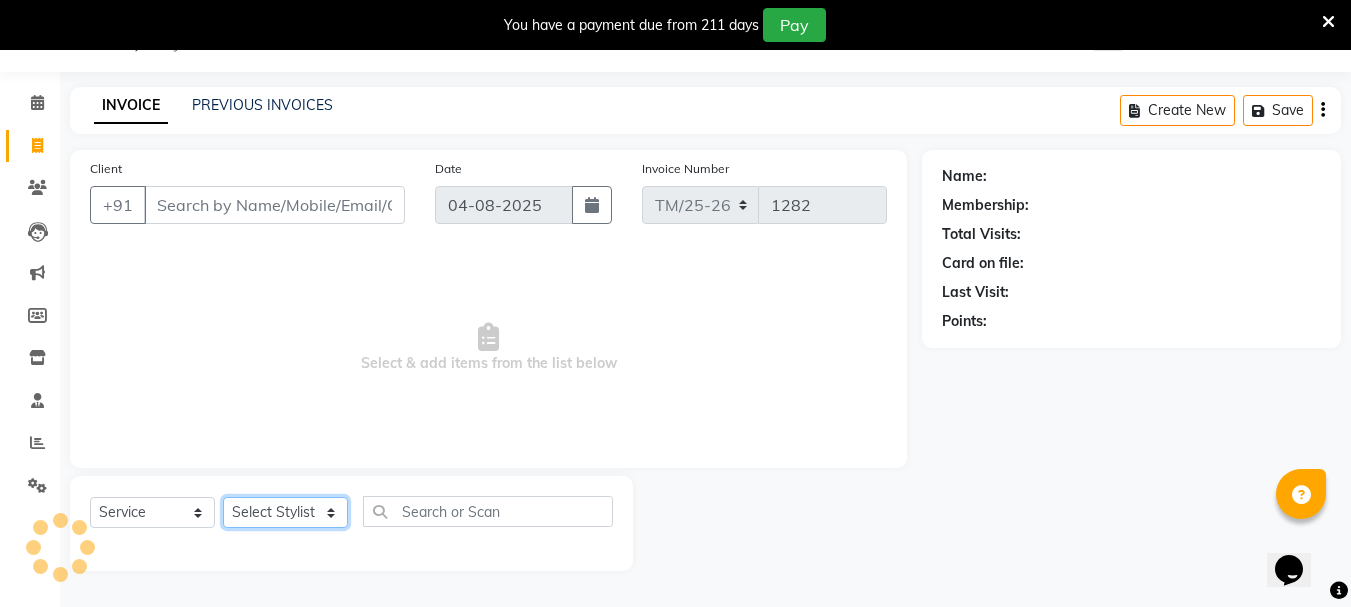 click on "Select Stylist" 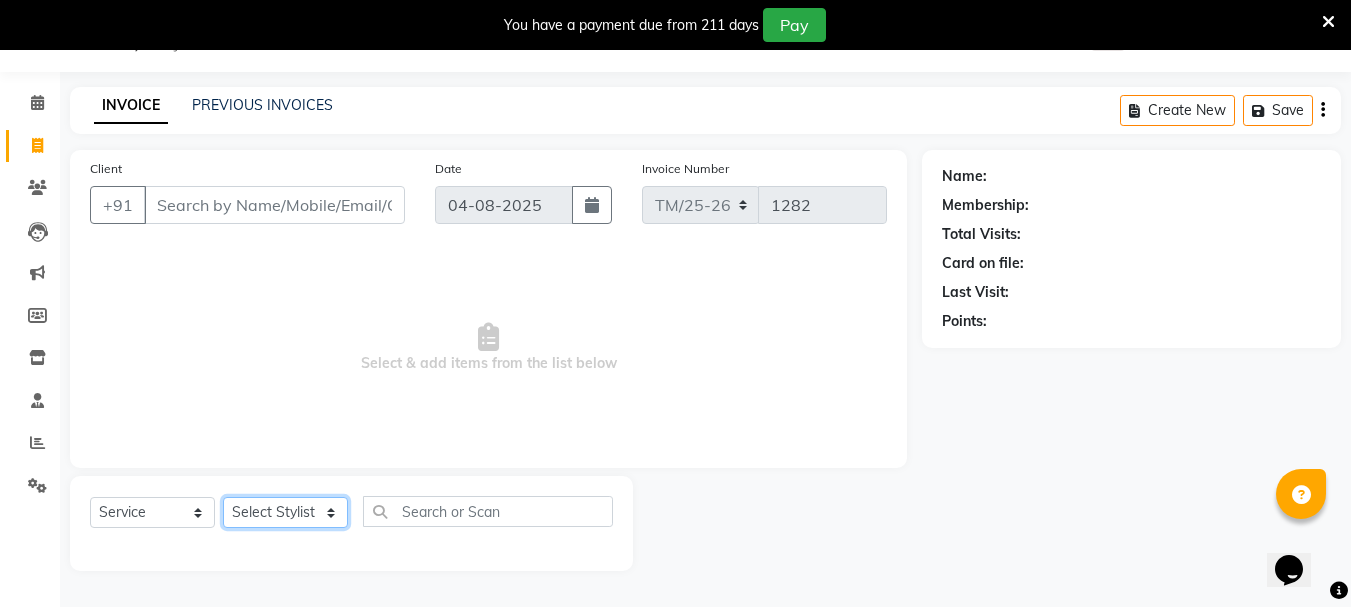 click on "Select Stylist" 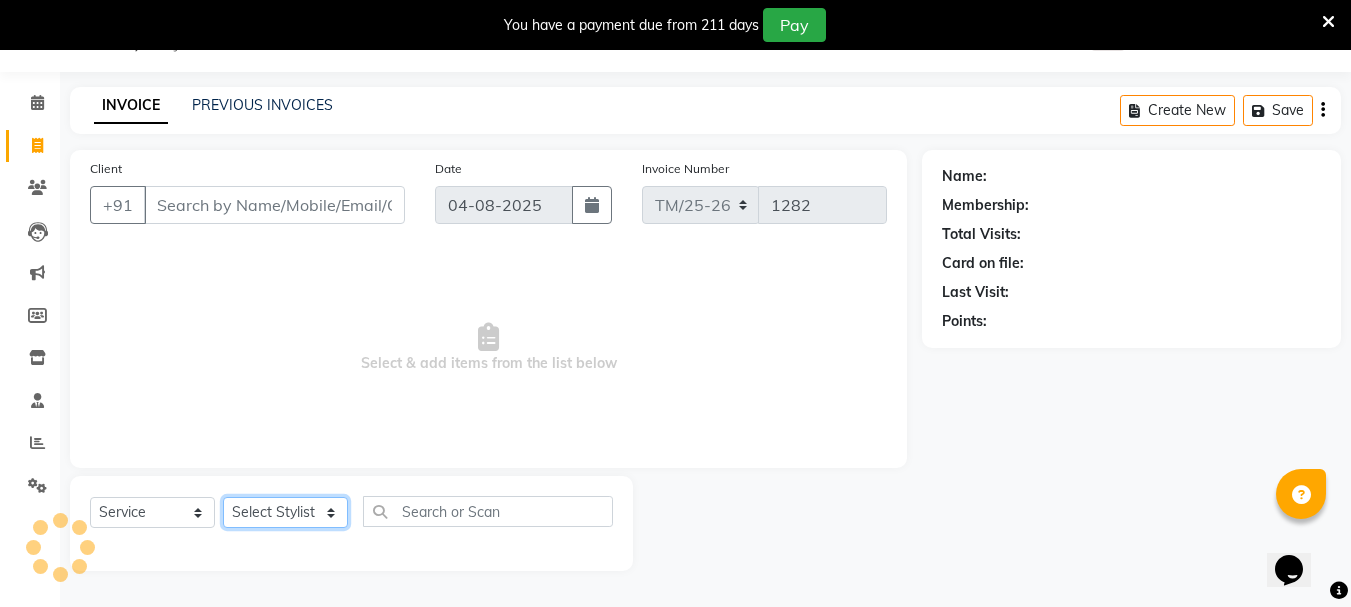 click on "Select Stylist [PERSON] [PERSON] [PERSON] [PERSON] [PERSON] [PERSON] [PERSON] [PERSON] [PERSON] [PERSON] [PERSON] [PERSON] [PERSON] [PERSON] [PERSON] [PERSON]" 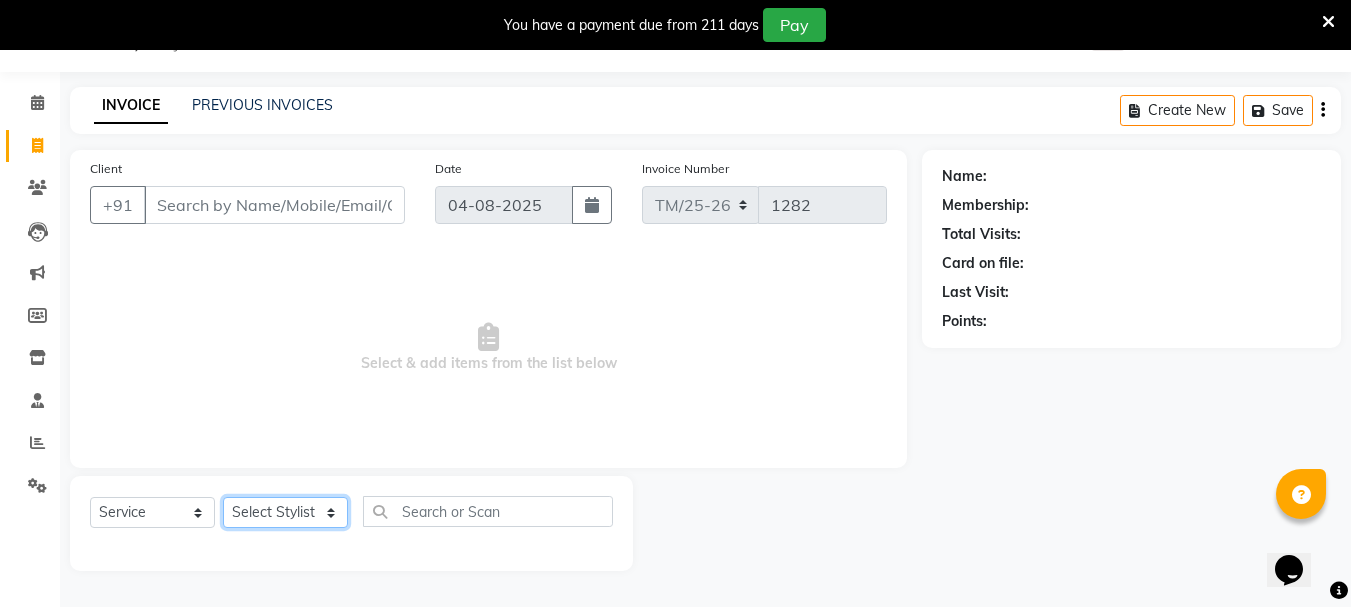 select on "30388" 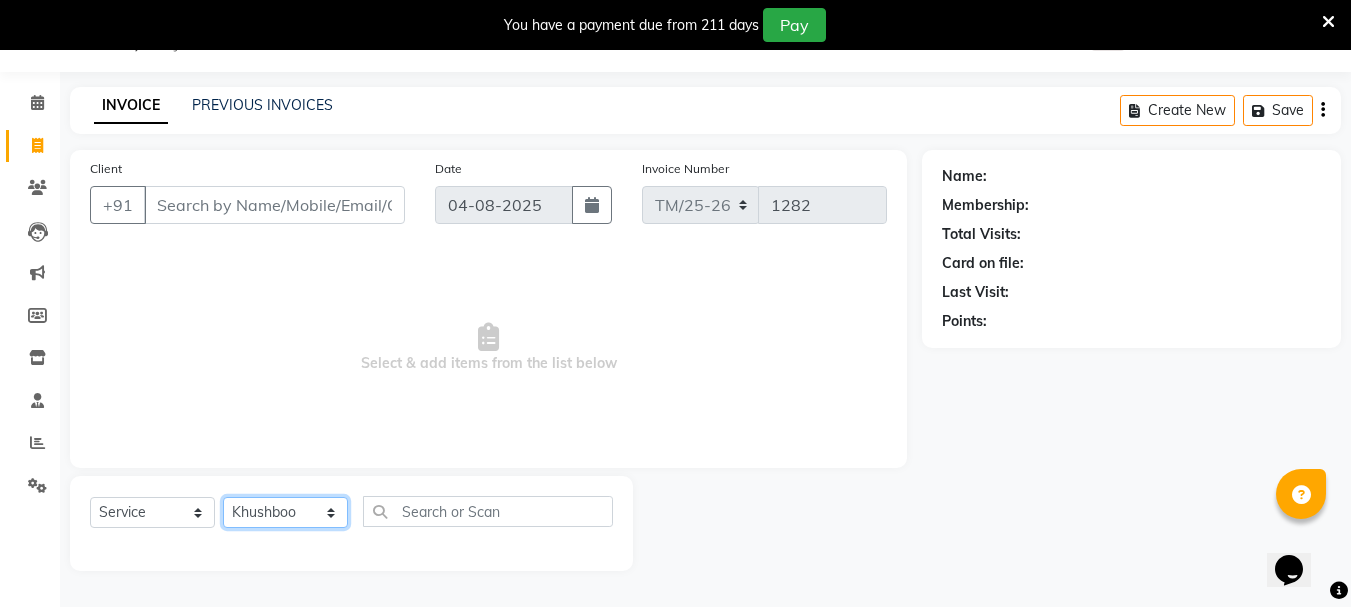click on "Select Stylist [PERSON] [PERSON] [PERSON] [PERSON] [PERSON] [PERSON] [PERSON] [PERSON] [PERSON] [PERSON] [PERSON] [PERSON] [PERSON] [PERSON] [PERSON] [PERSON]" 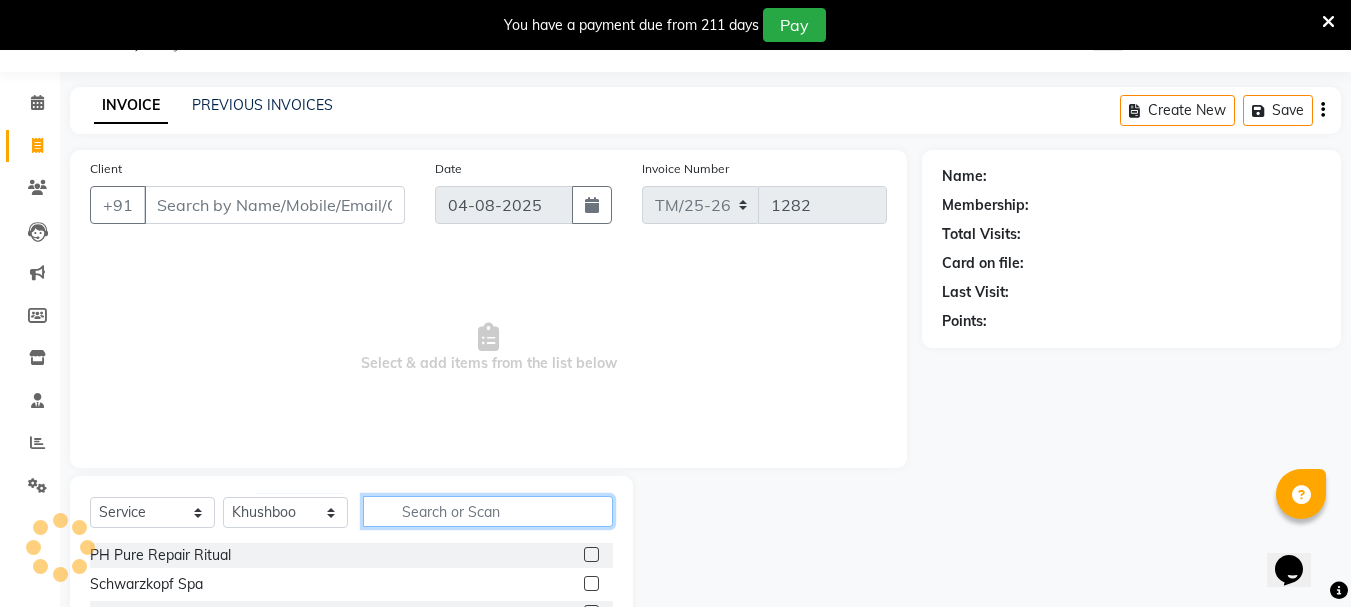 click 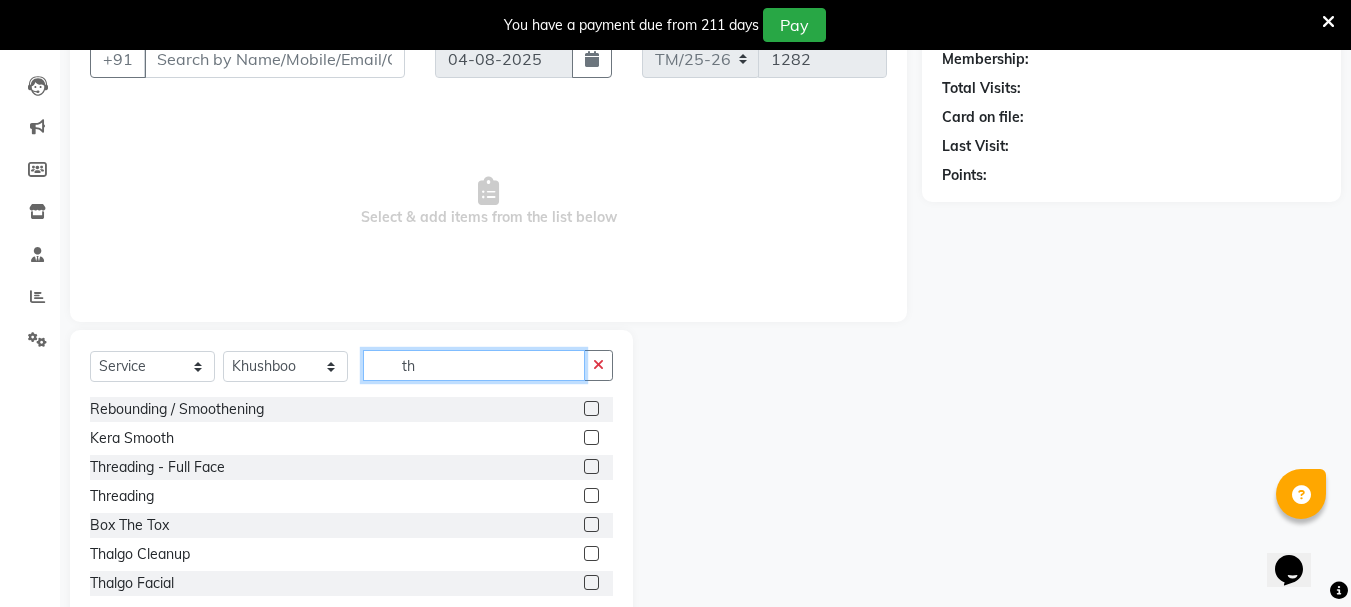 scroll, scrollTop: 201, scrollLeft: 0, axis: vertical 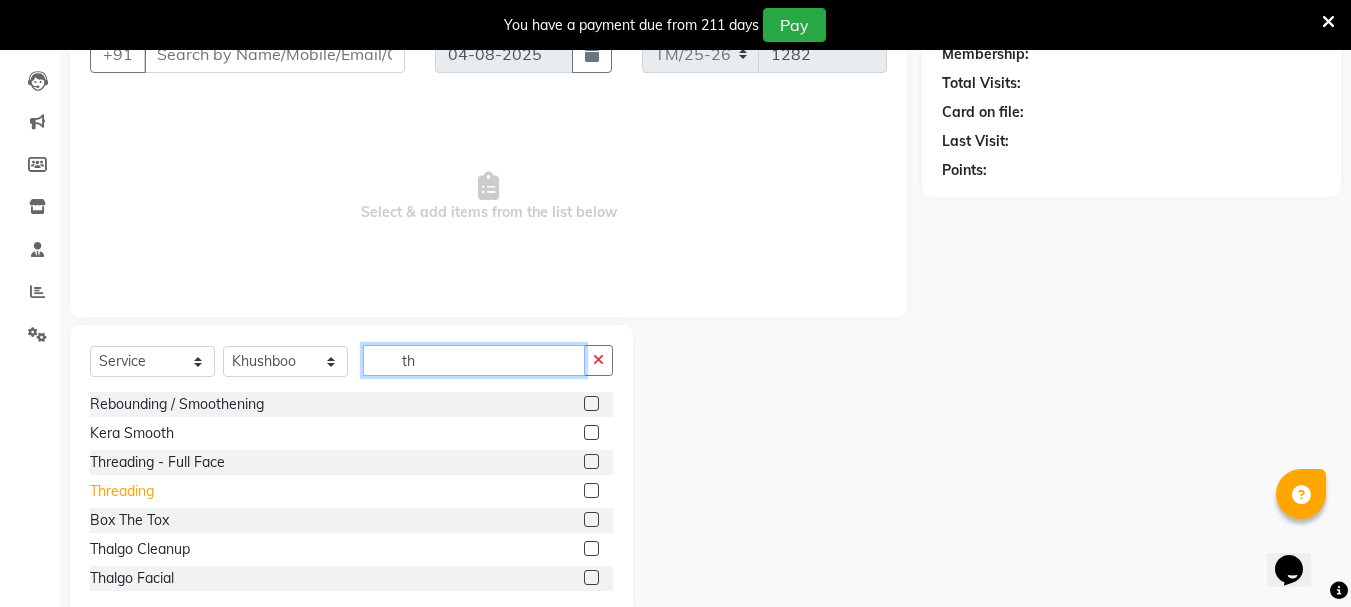 type on "th" 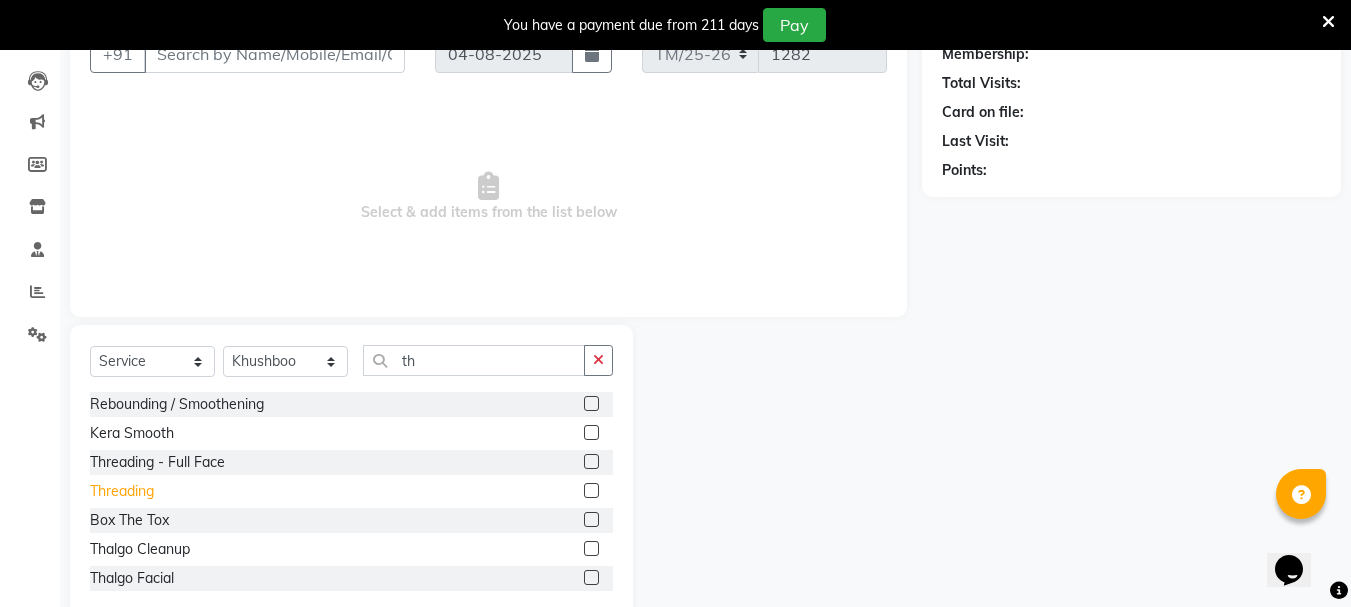 click on "Threading" 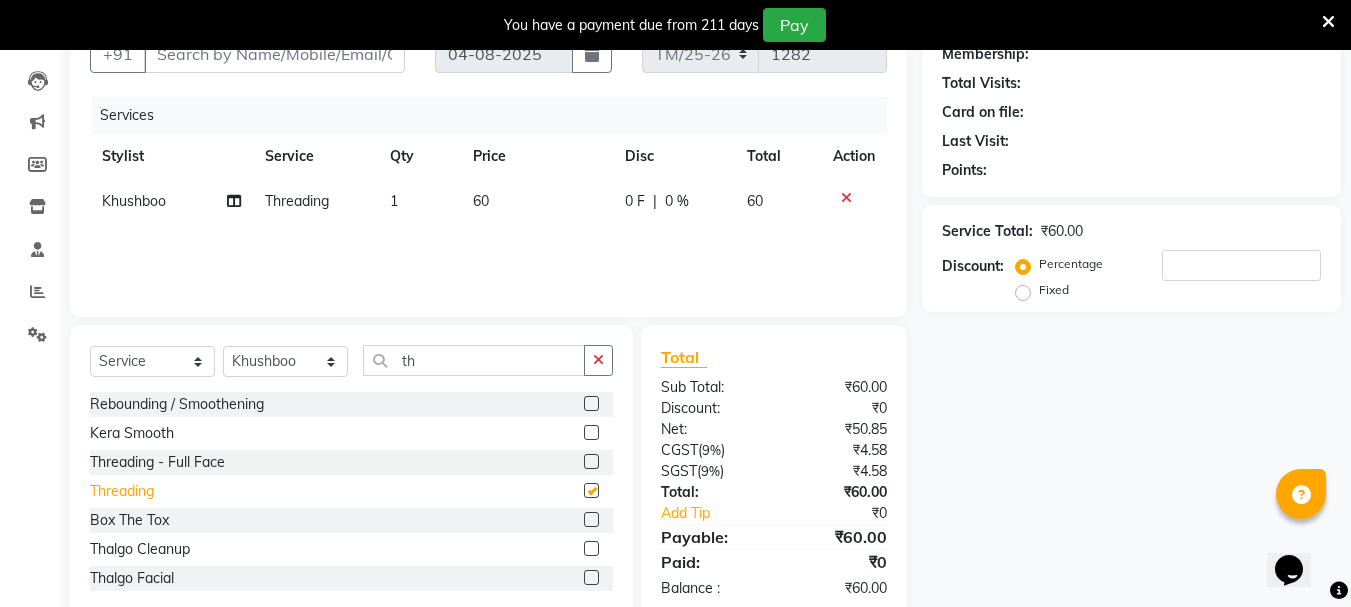 checkbox on "false" 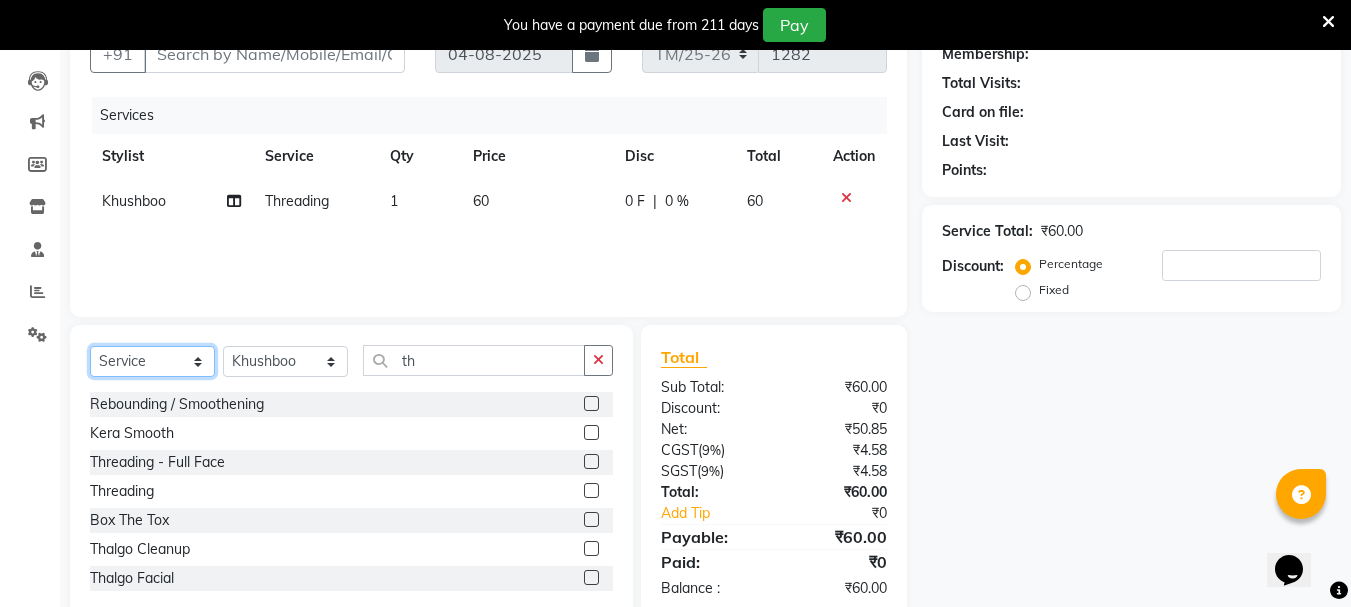 click on "Select  Service  Product  Membership  Package Voucher Prepaid Gift Card" 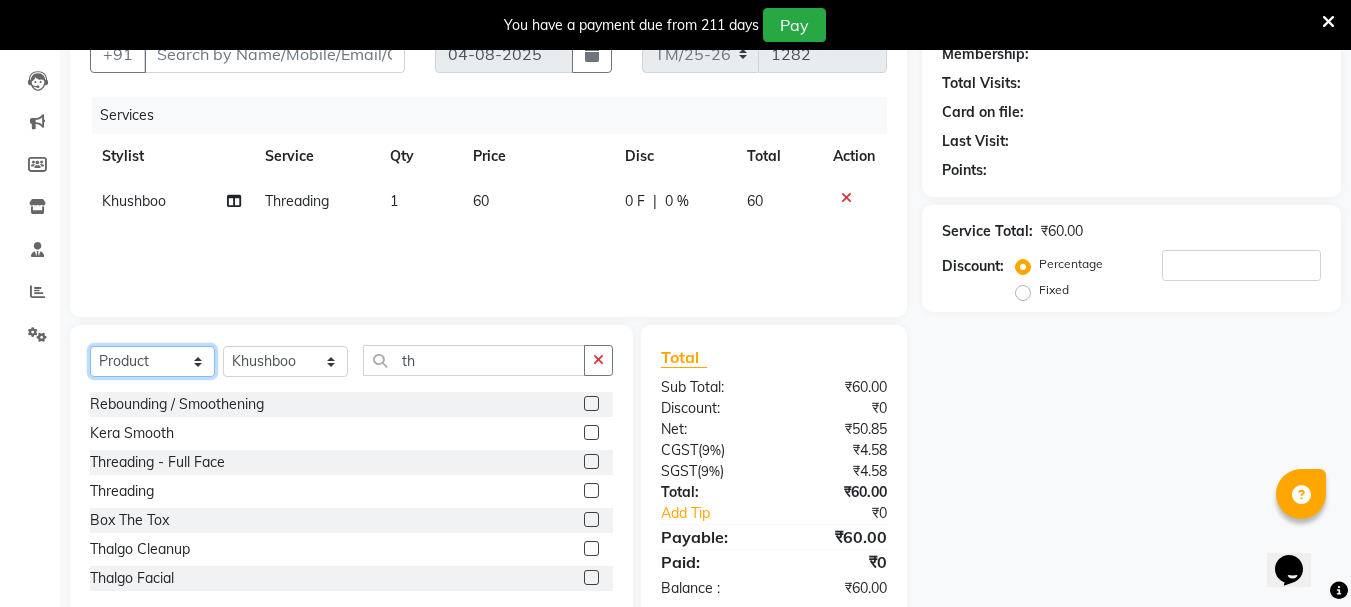 click on "Select  Service  Product  Membership  Package Voucher Prepaid Gift Card" 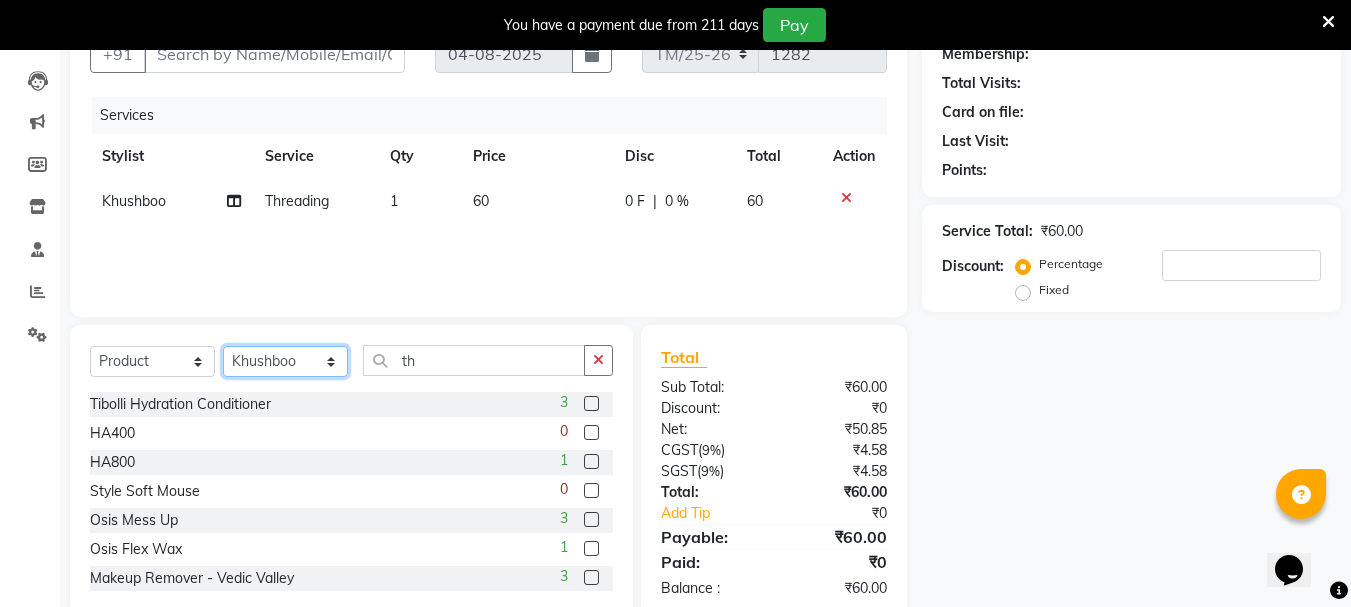 click on "Select Stylist [PERSON] [PERSON] [PERSON] [PERSON] [PERSON] [PERSON] [PERSON] [PERSON] [PERSON] [PERSON] [PERSON] [PERSON] [PERSON] [PERSON] [PERSON] [PERSON]" 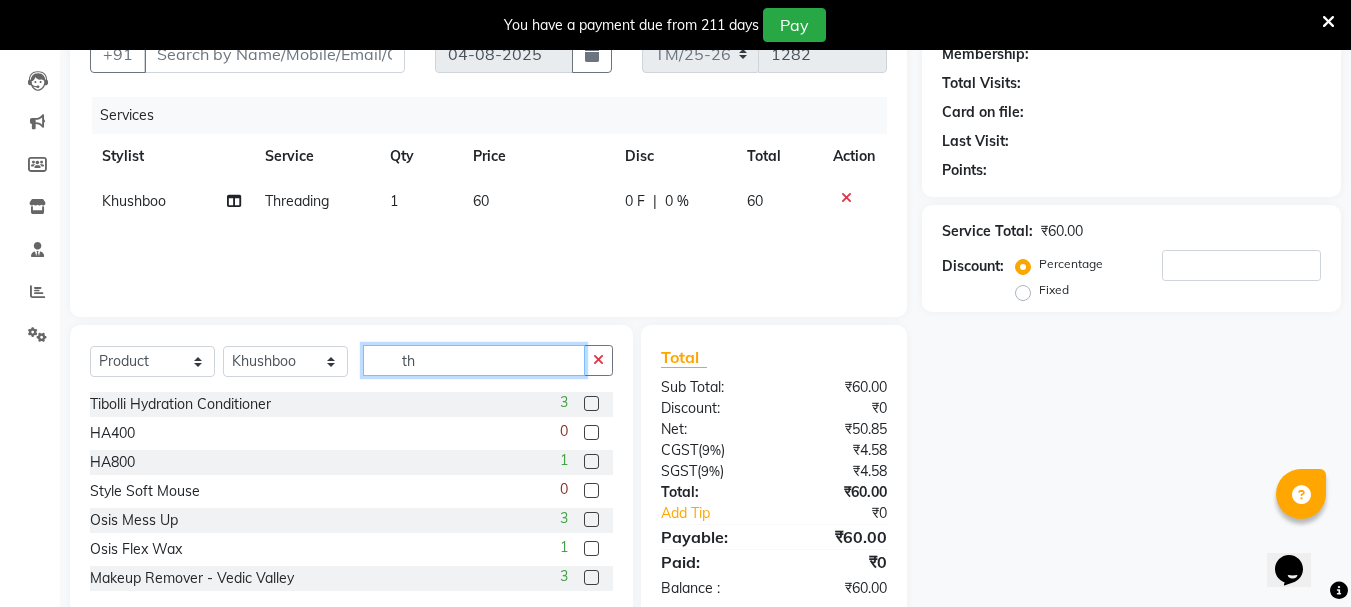 click on "th" 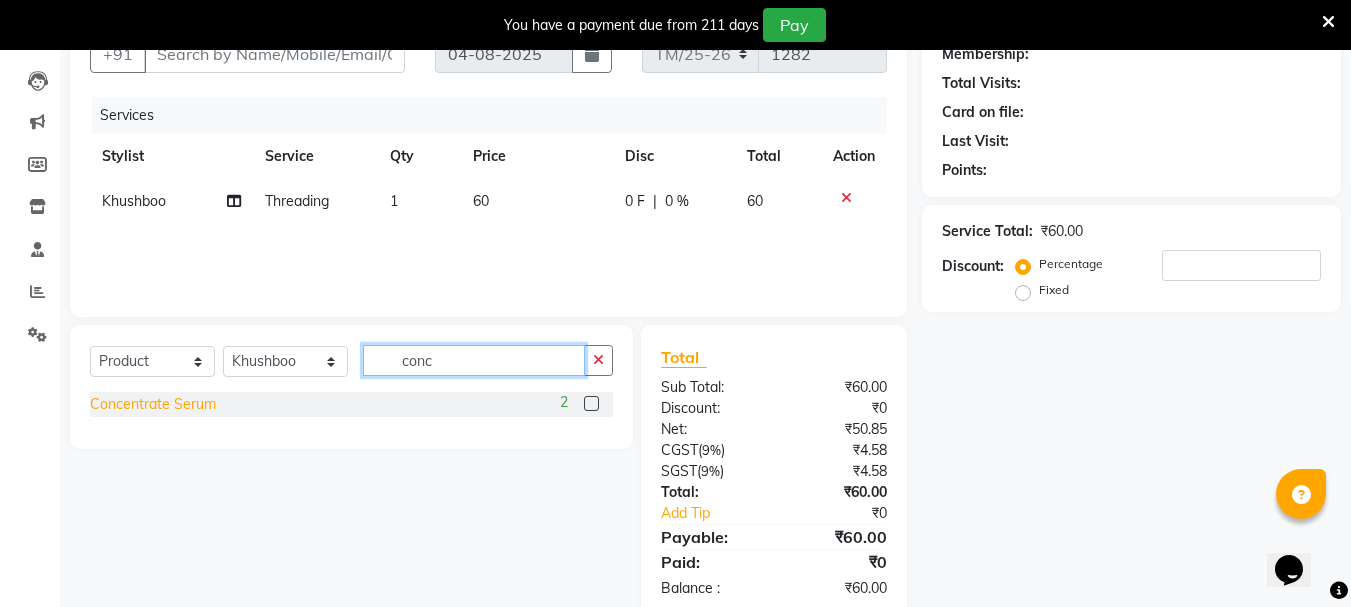 type on "conc" 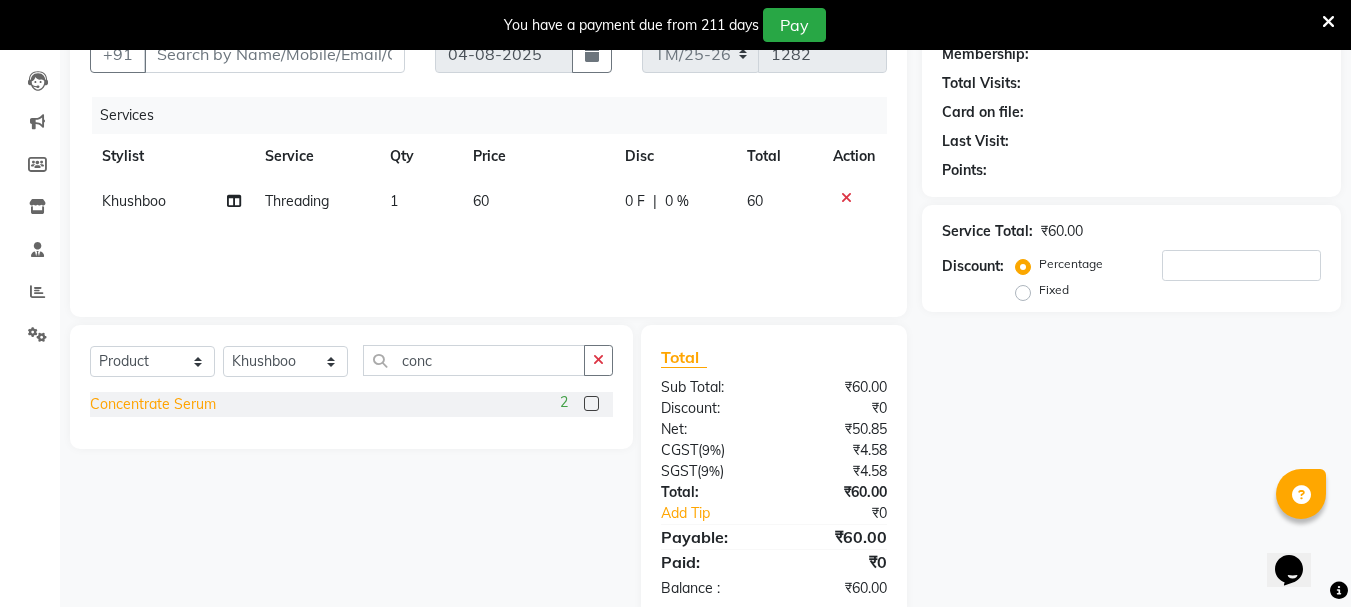 click on "Concentrate Serum" 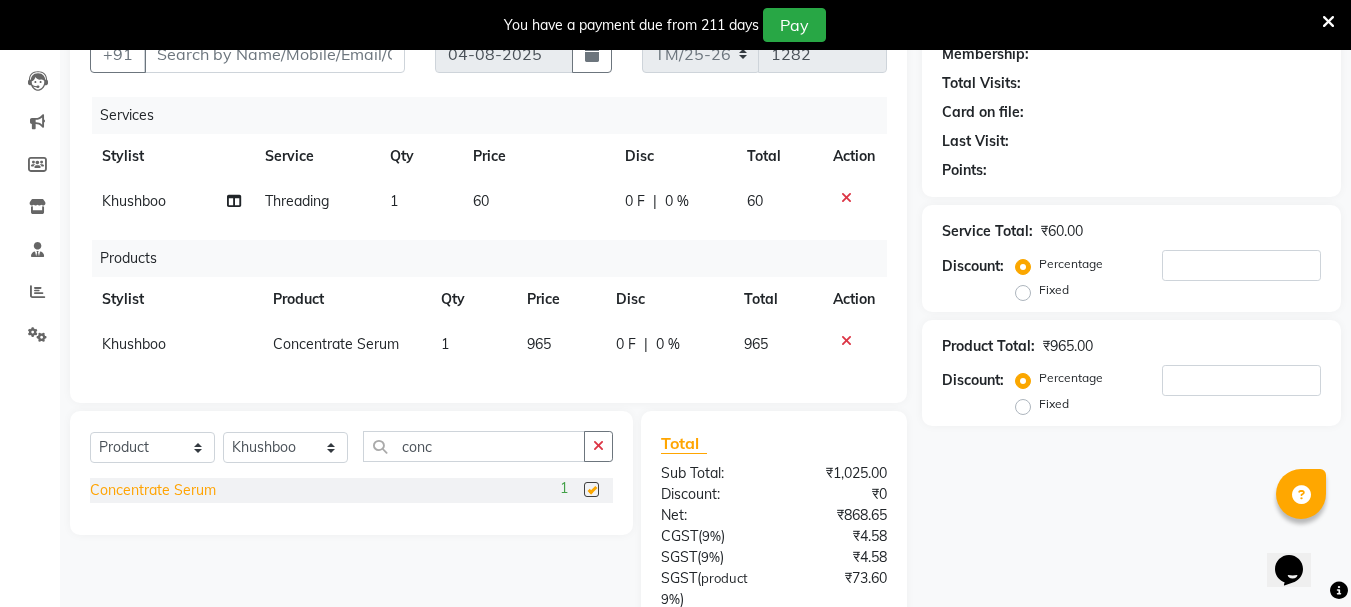 checkbox on "false" 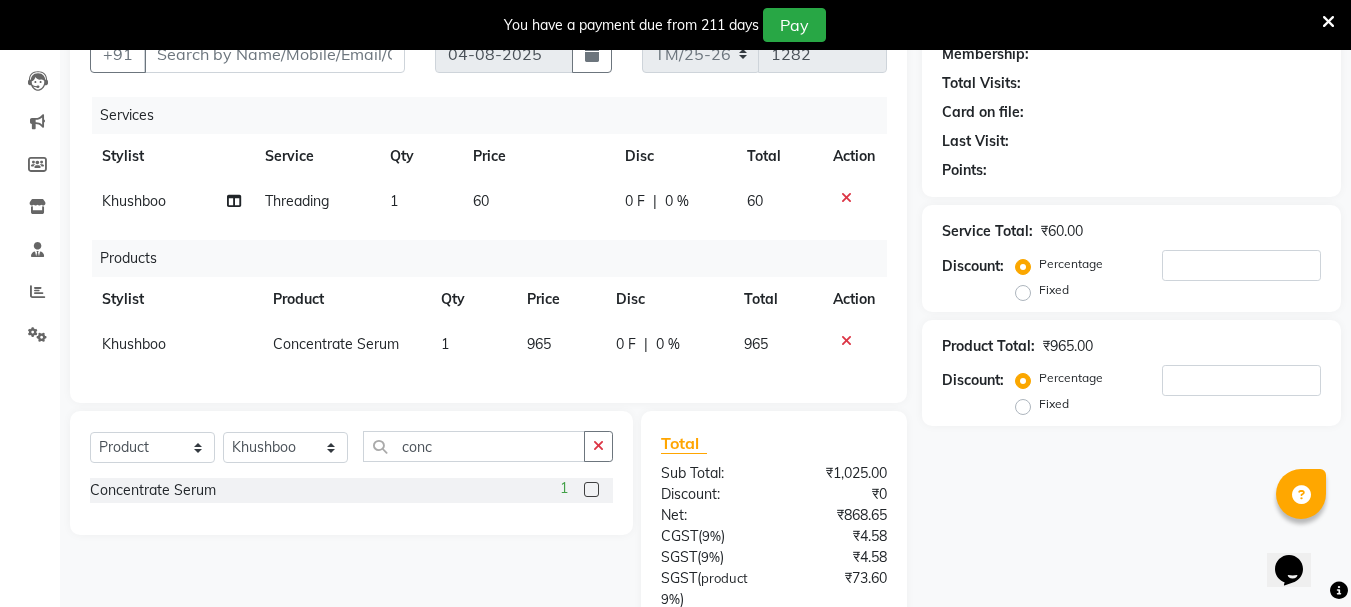 click on "965" 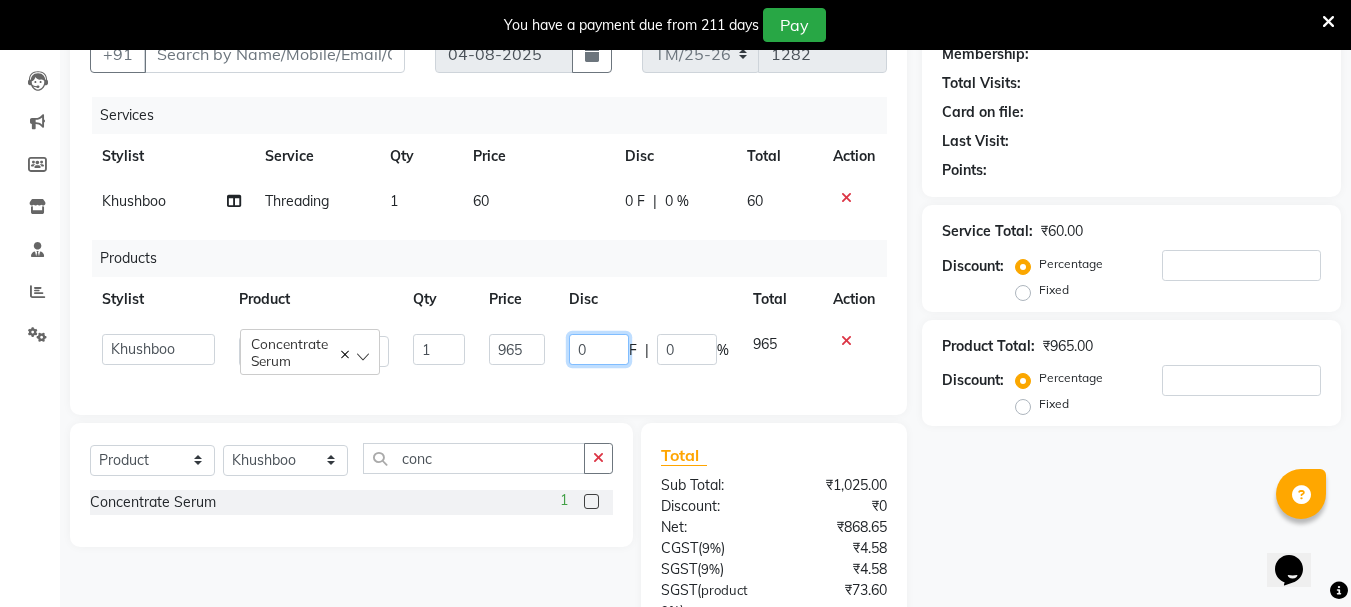 click on "0" 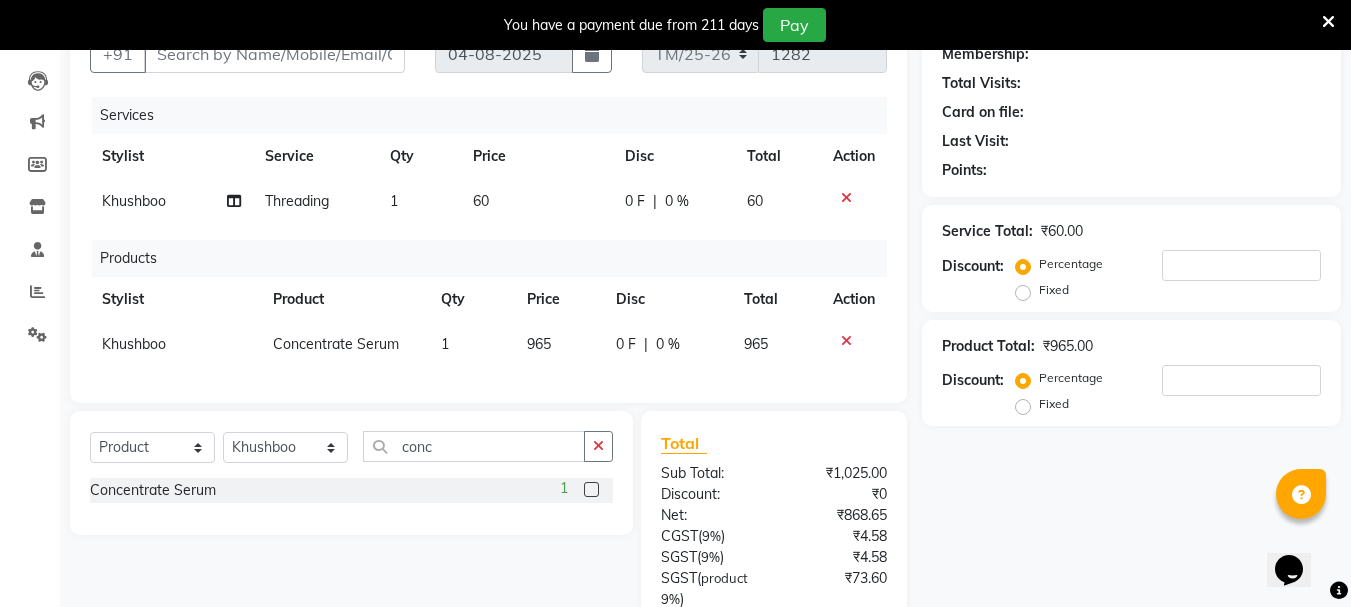 click on "965" 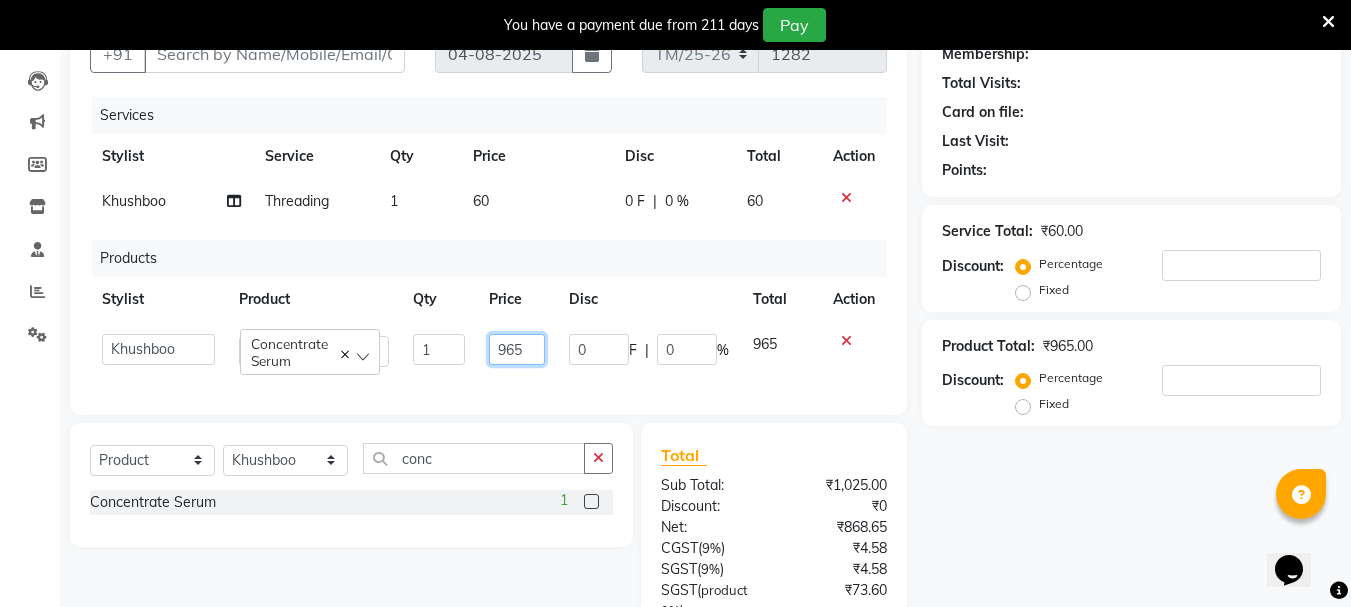 click on "965" 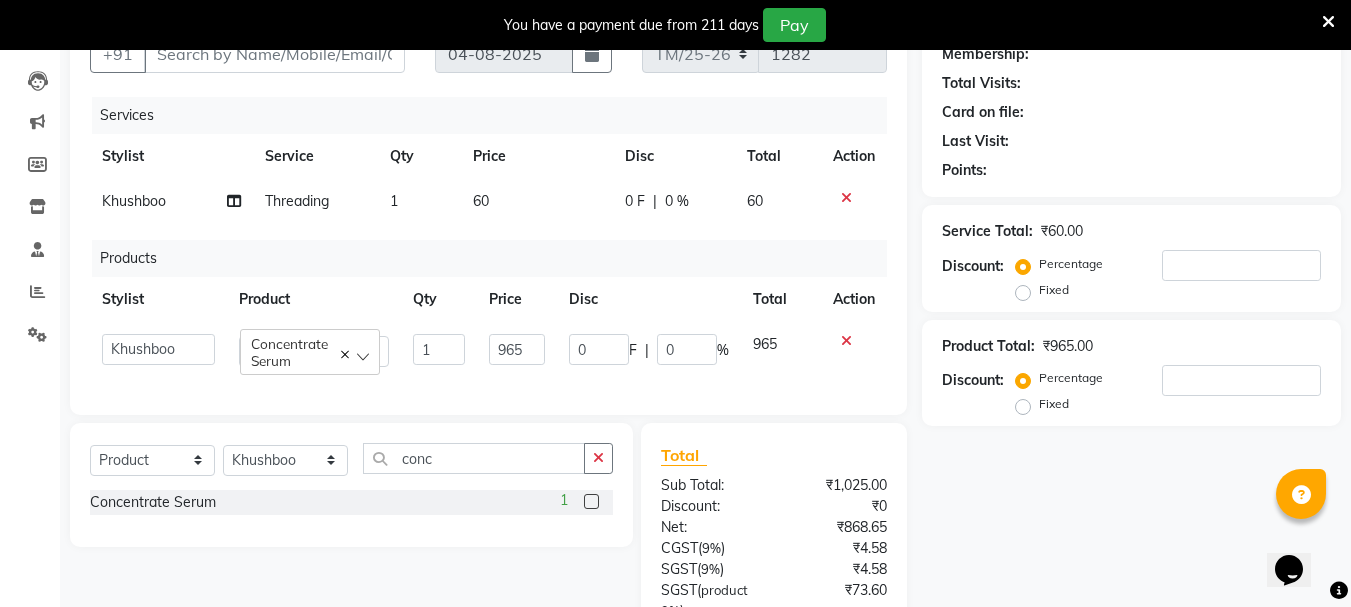 click 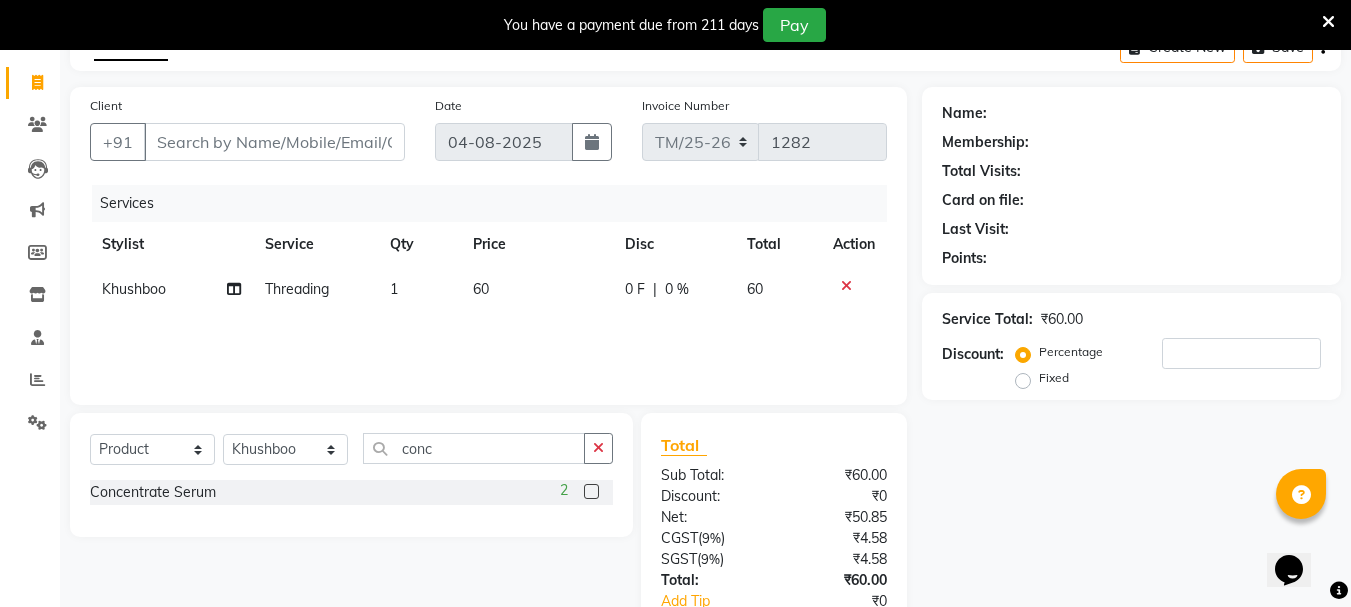 scroll, scrollTop: 109, scrollLeft: 0, axis: vertical 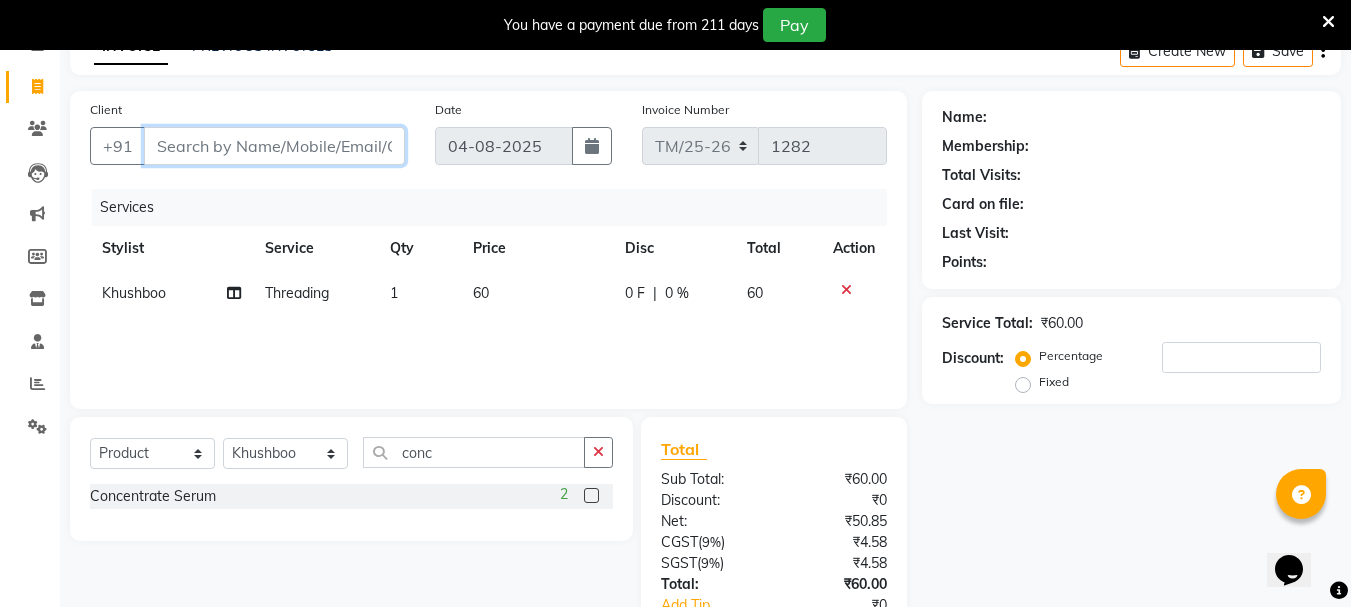 click on "Client" at bounding box center [274, 146] 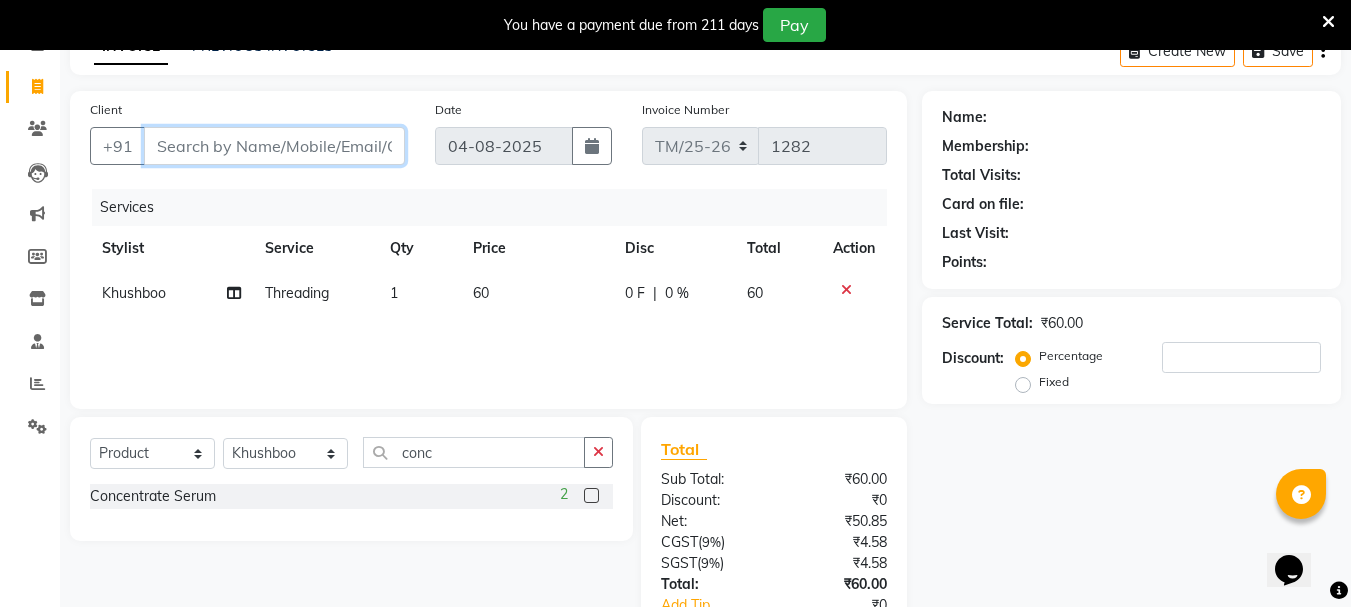 click on "Client" at bounding box center (274, 146) 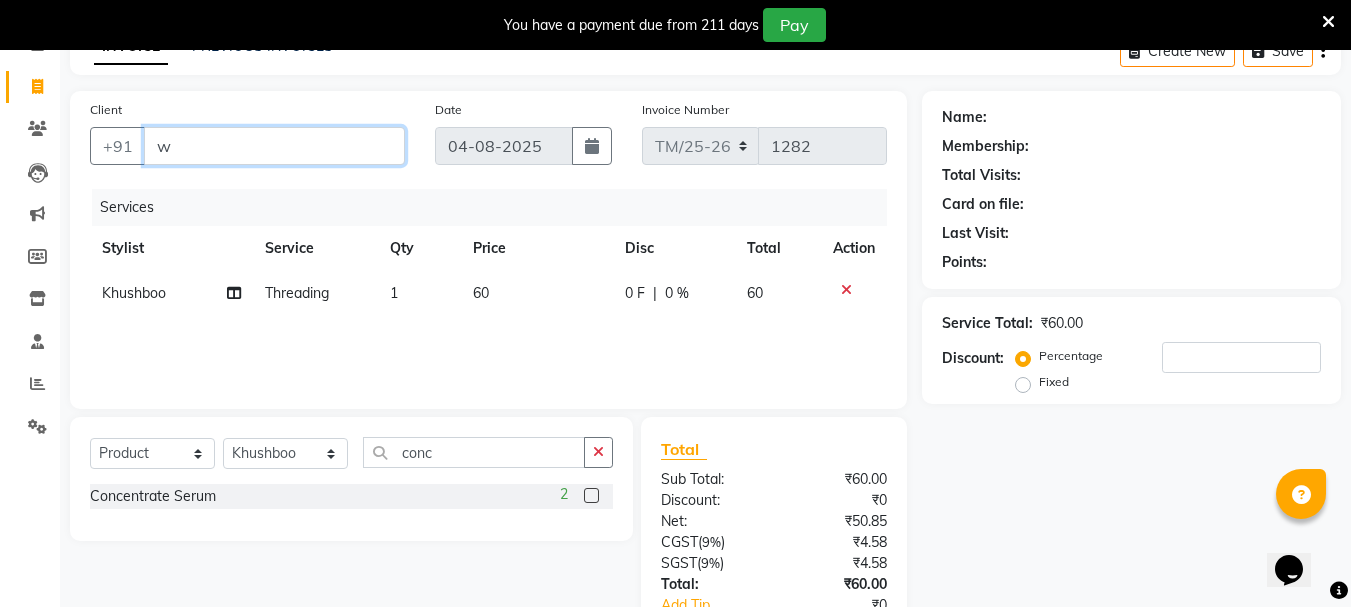 type on "0" 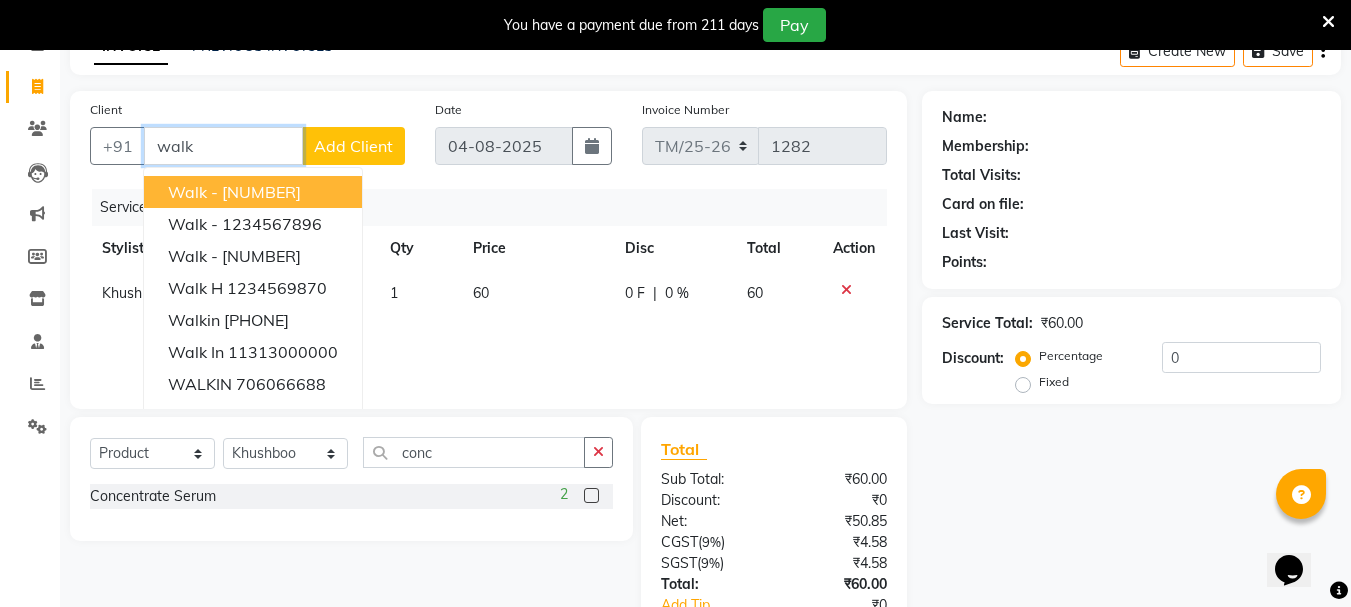 click on "[NUMBER]" at bounding box center [261, 192] 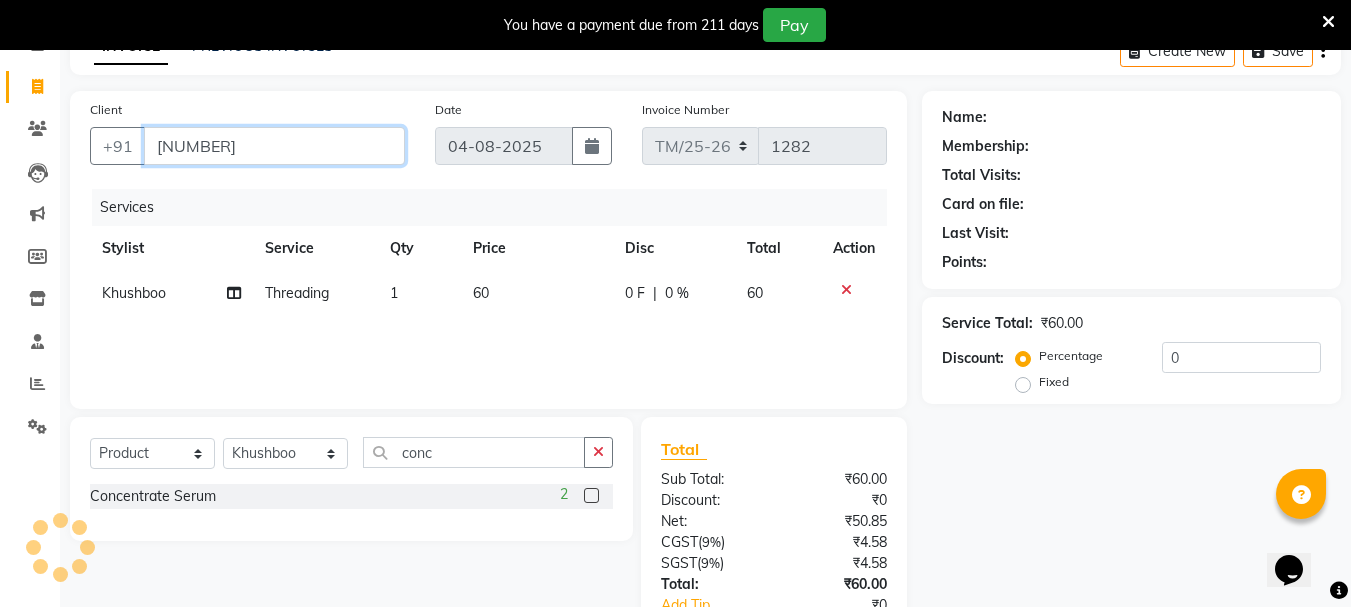 type on "[NUMBER]" 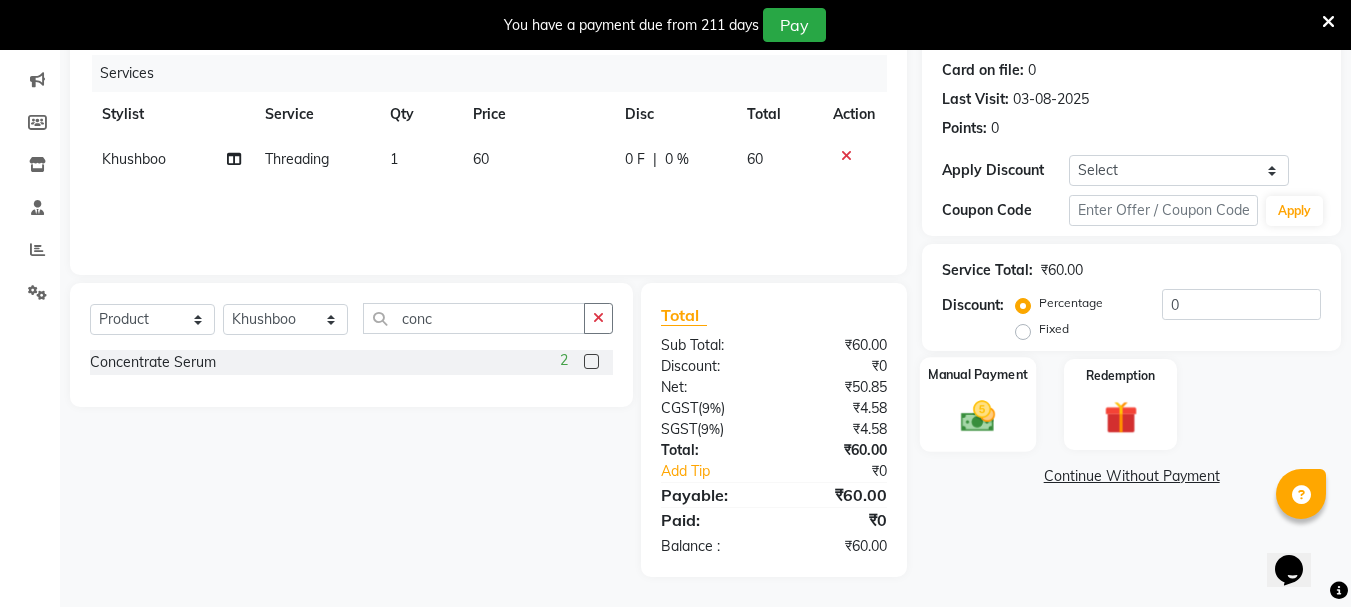 click 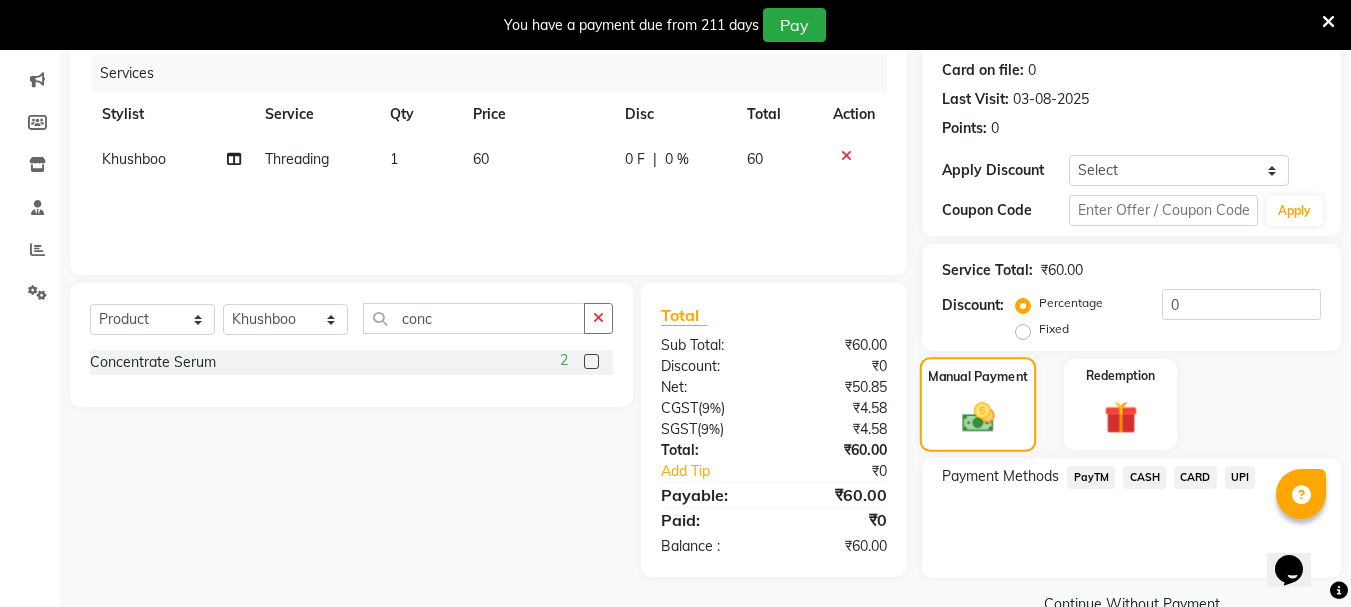 scroll, scrollTop: 285, scrollLeft: 0, axis: vertical 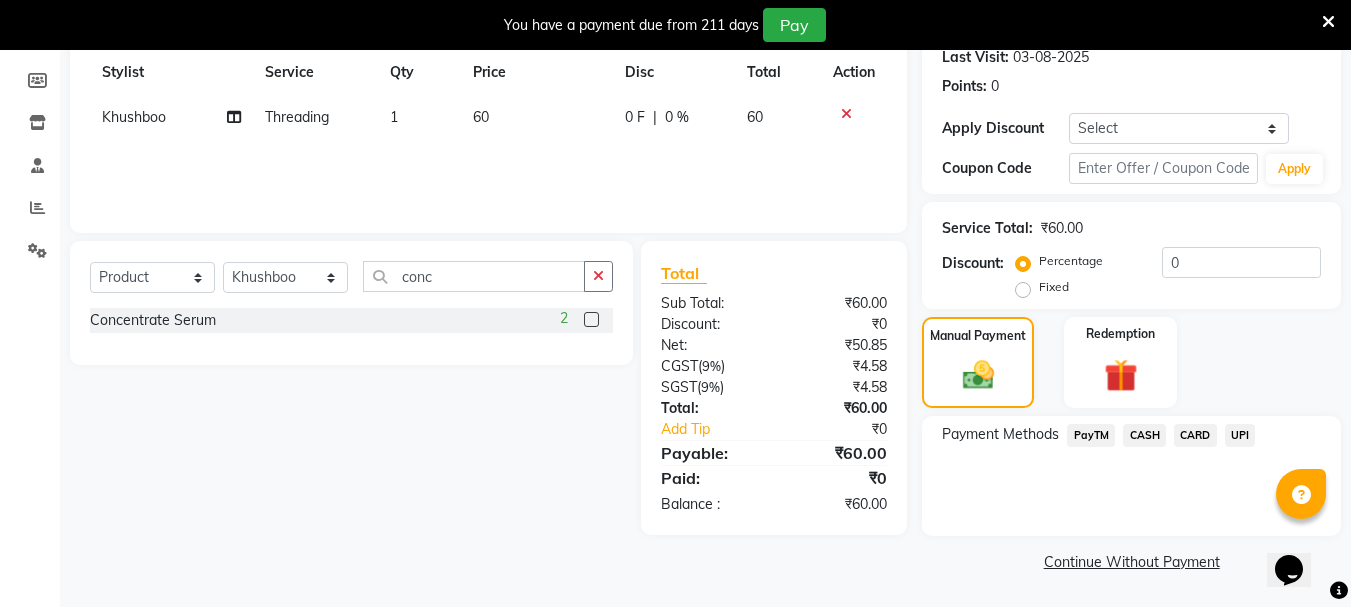 click on "CASH" 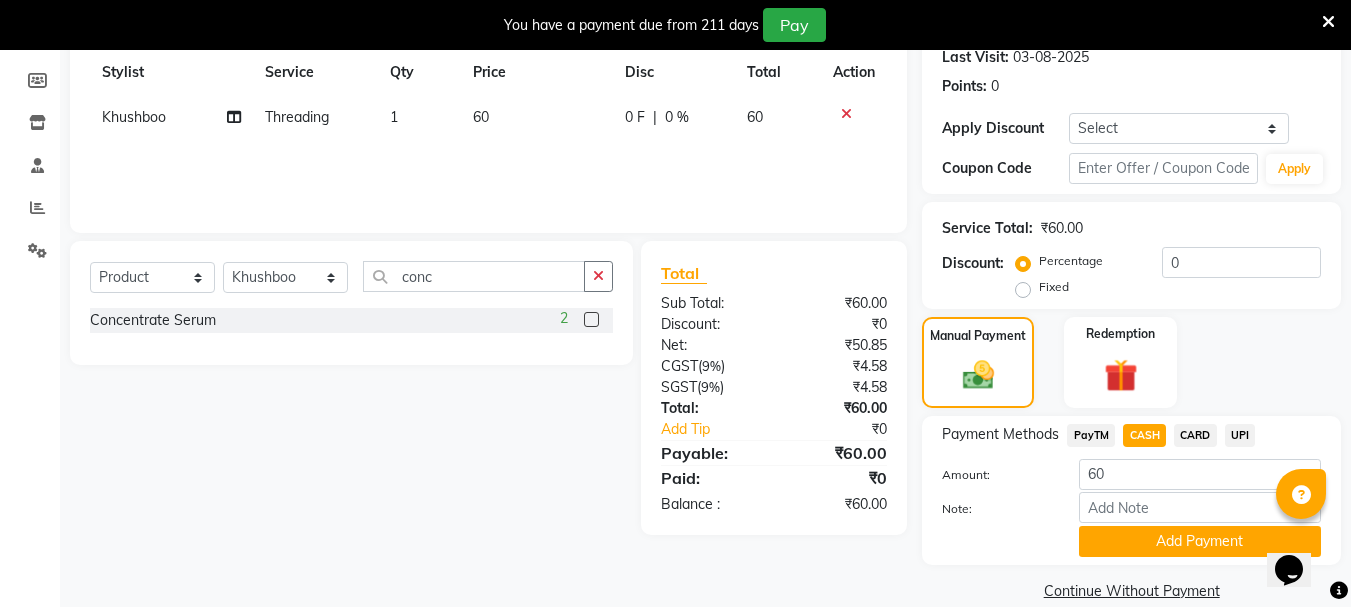 scroll, scrollTop: 314, scrollLeft: 0, axis: vertical 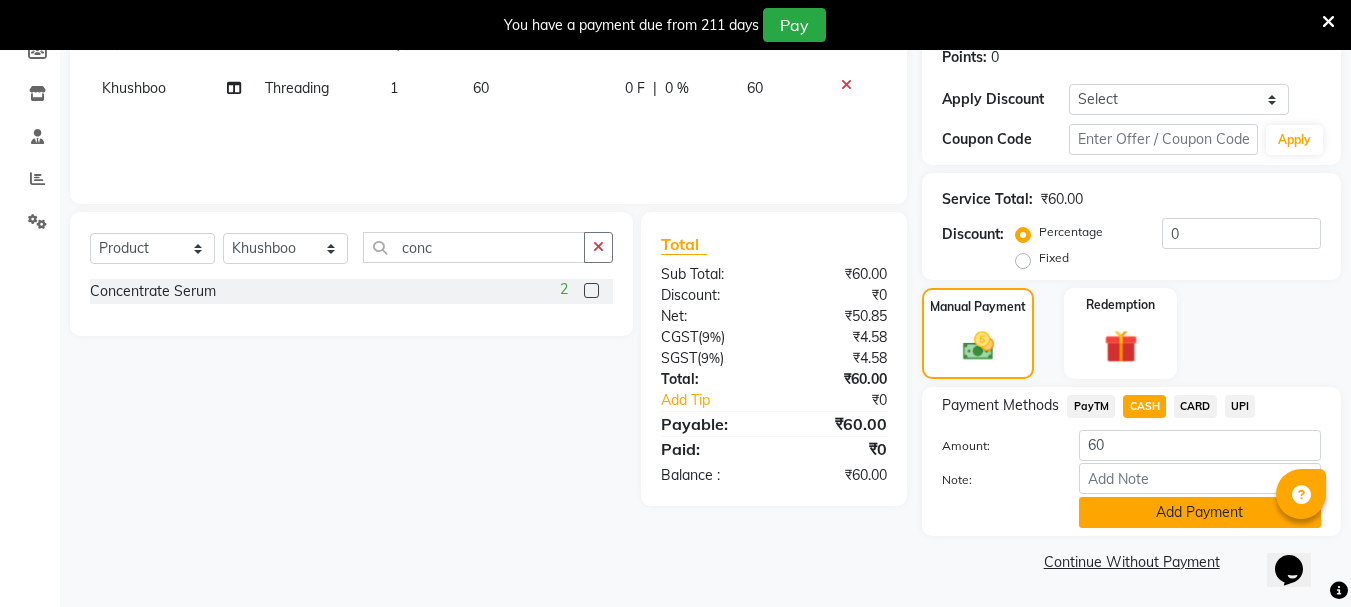 click on "Add Payment" 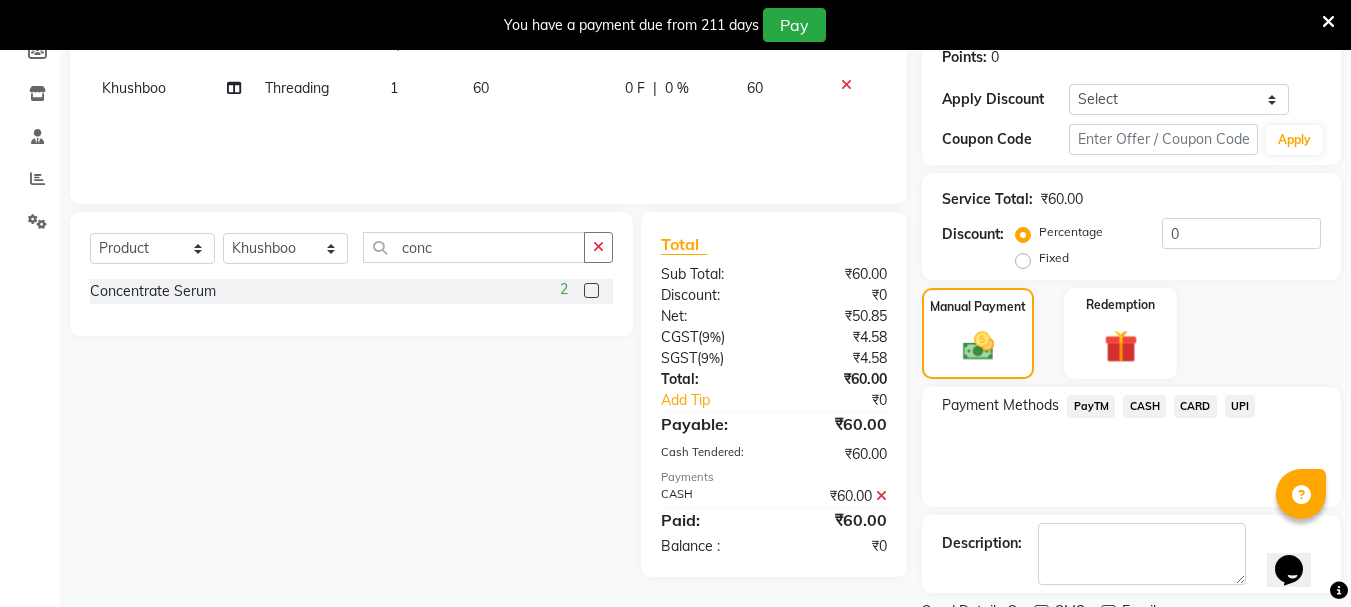 scroll, scrollTop: 398, scrollLeft: 0, axis: vertical 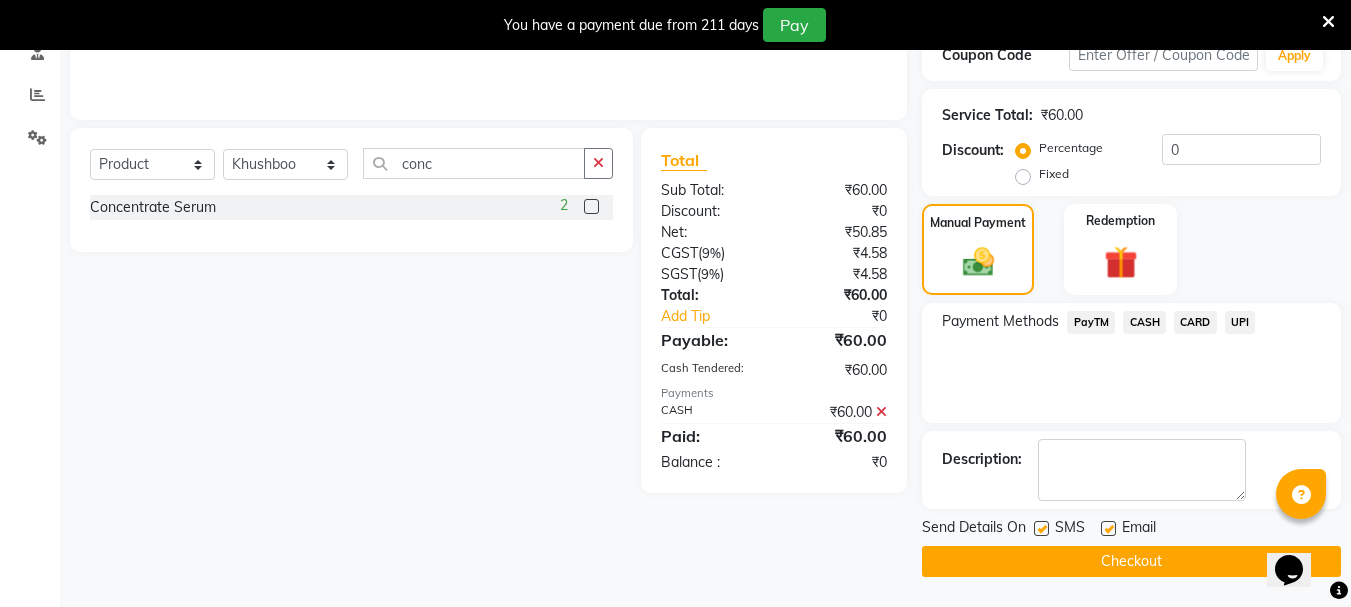 click on "Checkout" 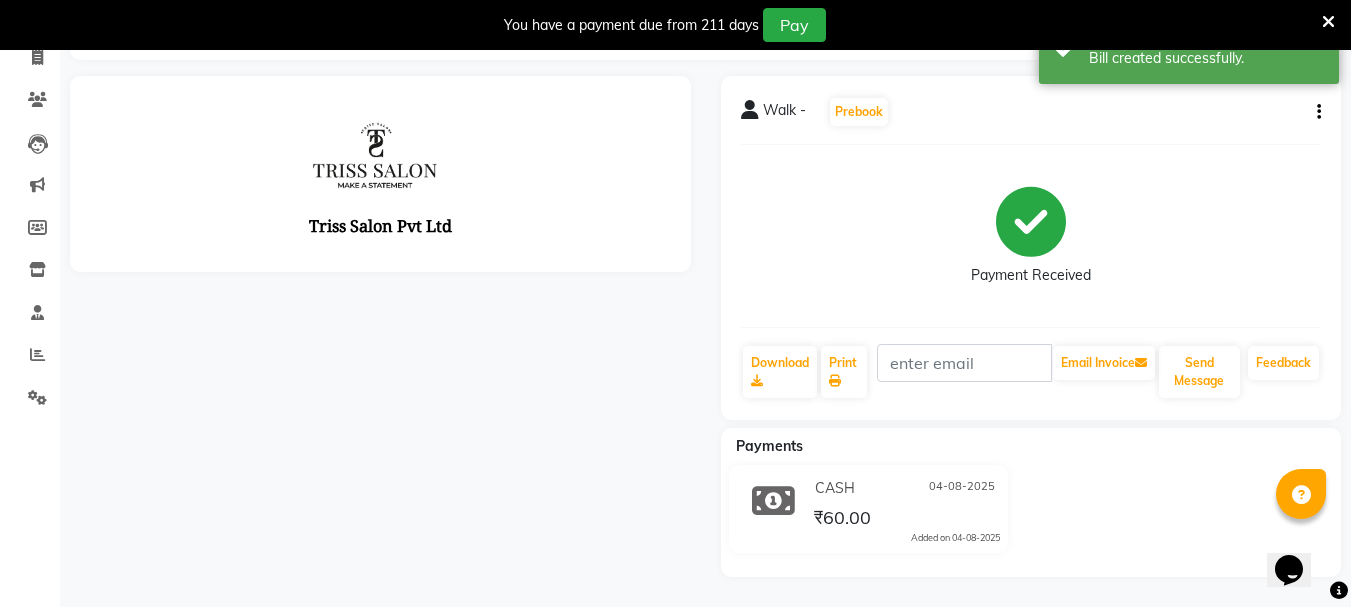 scroll, scrollTop: 0, scrollLeft: 0, axis: both 